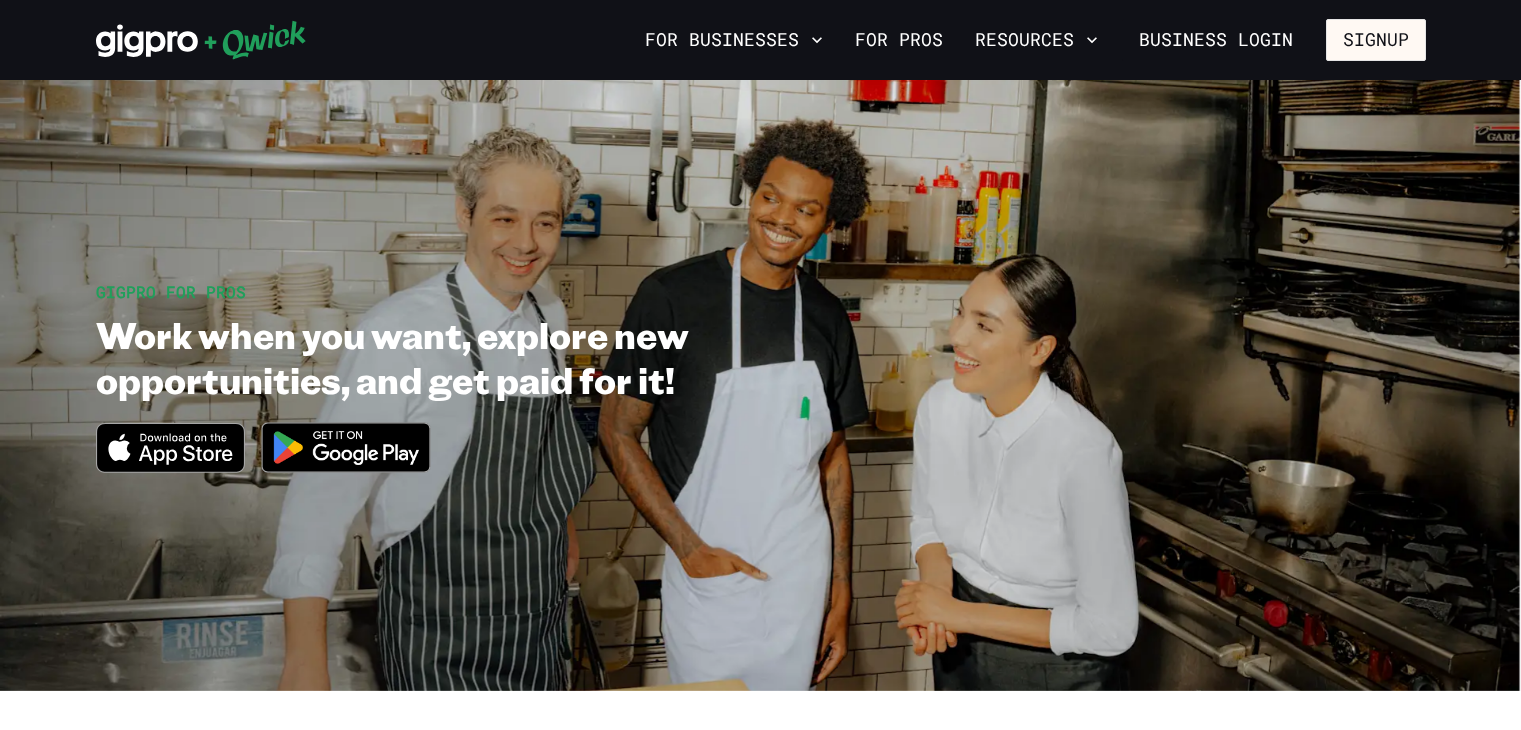 scroll, scrollTop: 0, scrollLeft: 0, axis: both 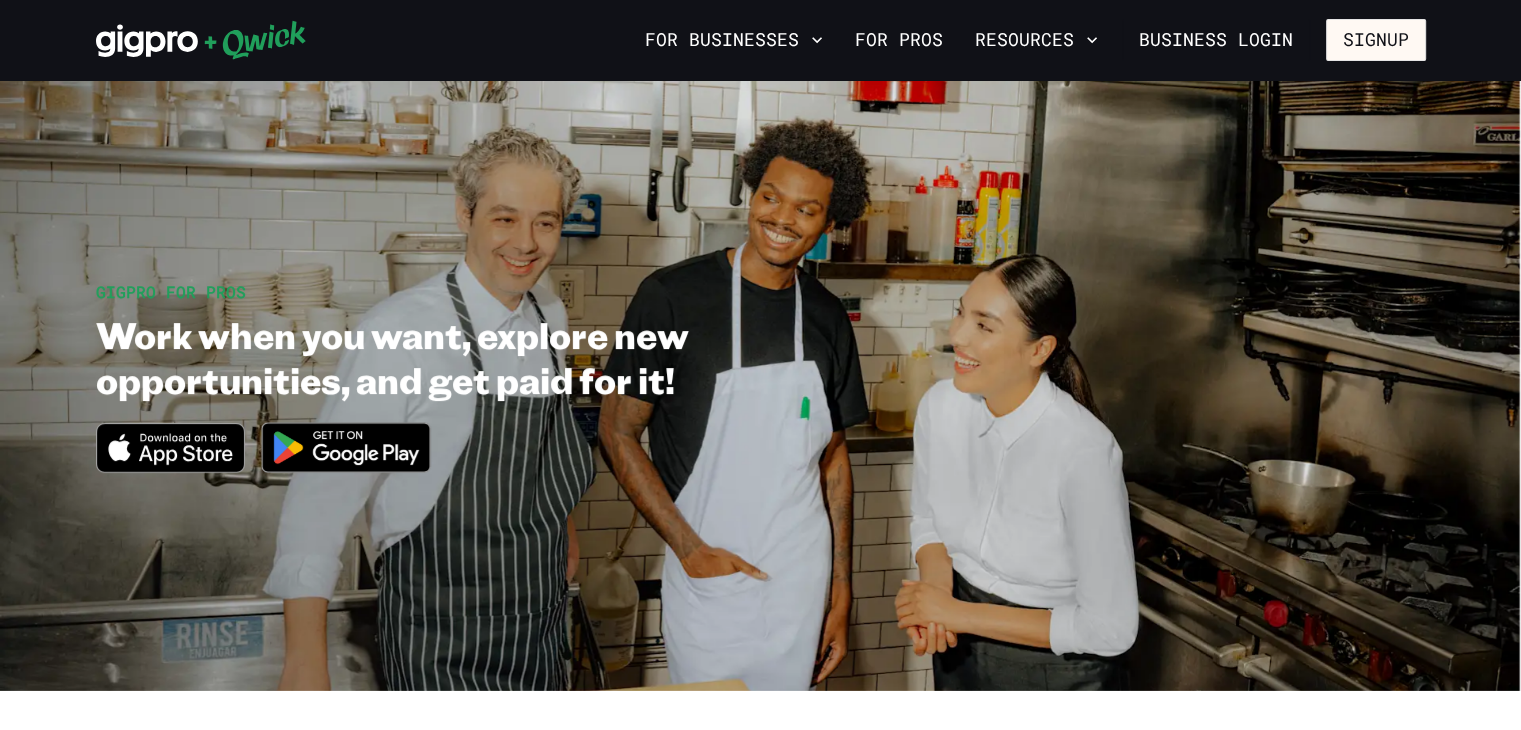 click at bounding box center (346, 447) 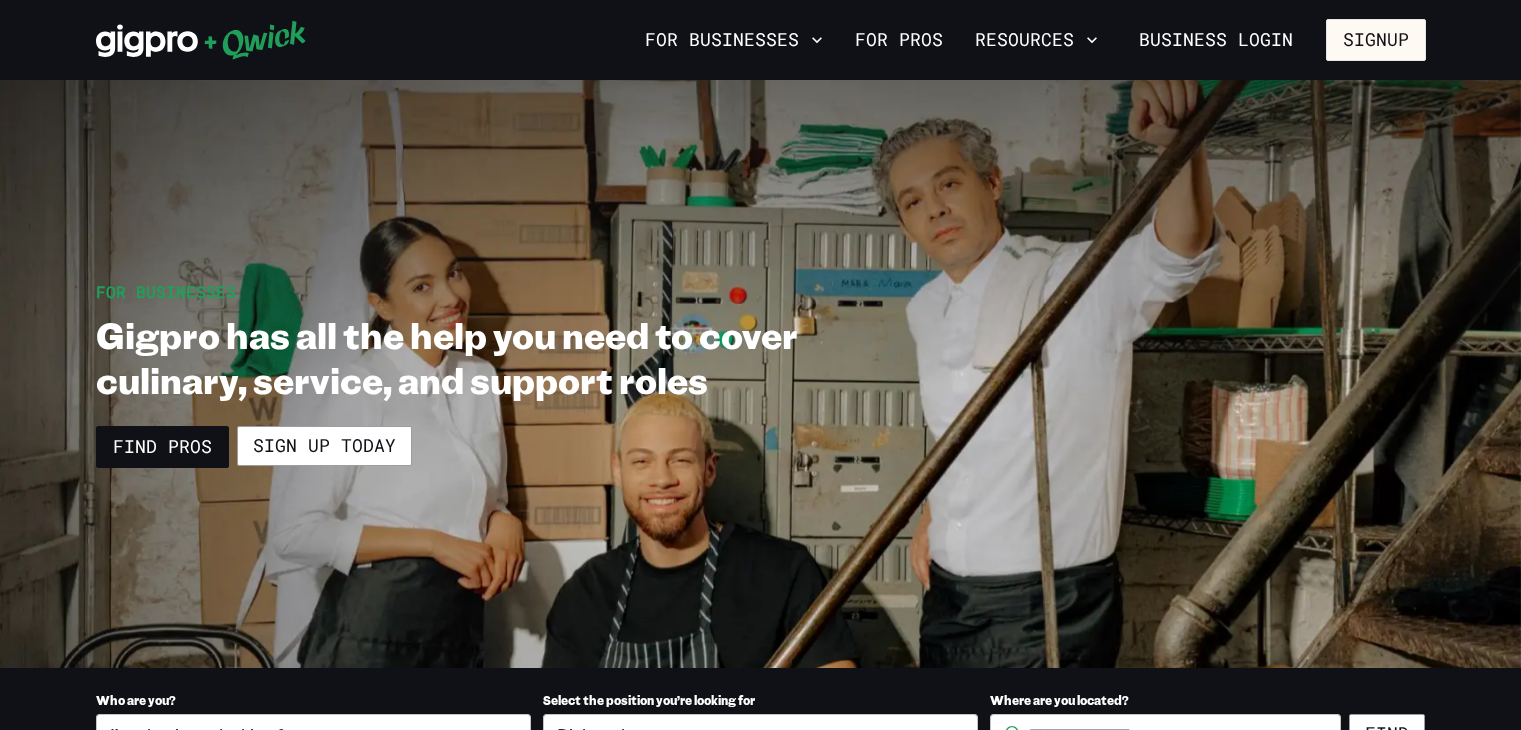 scroll, scrollTop: 0, scrollLeft: 0, axis: both 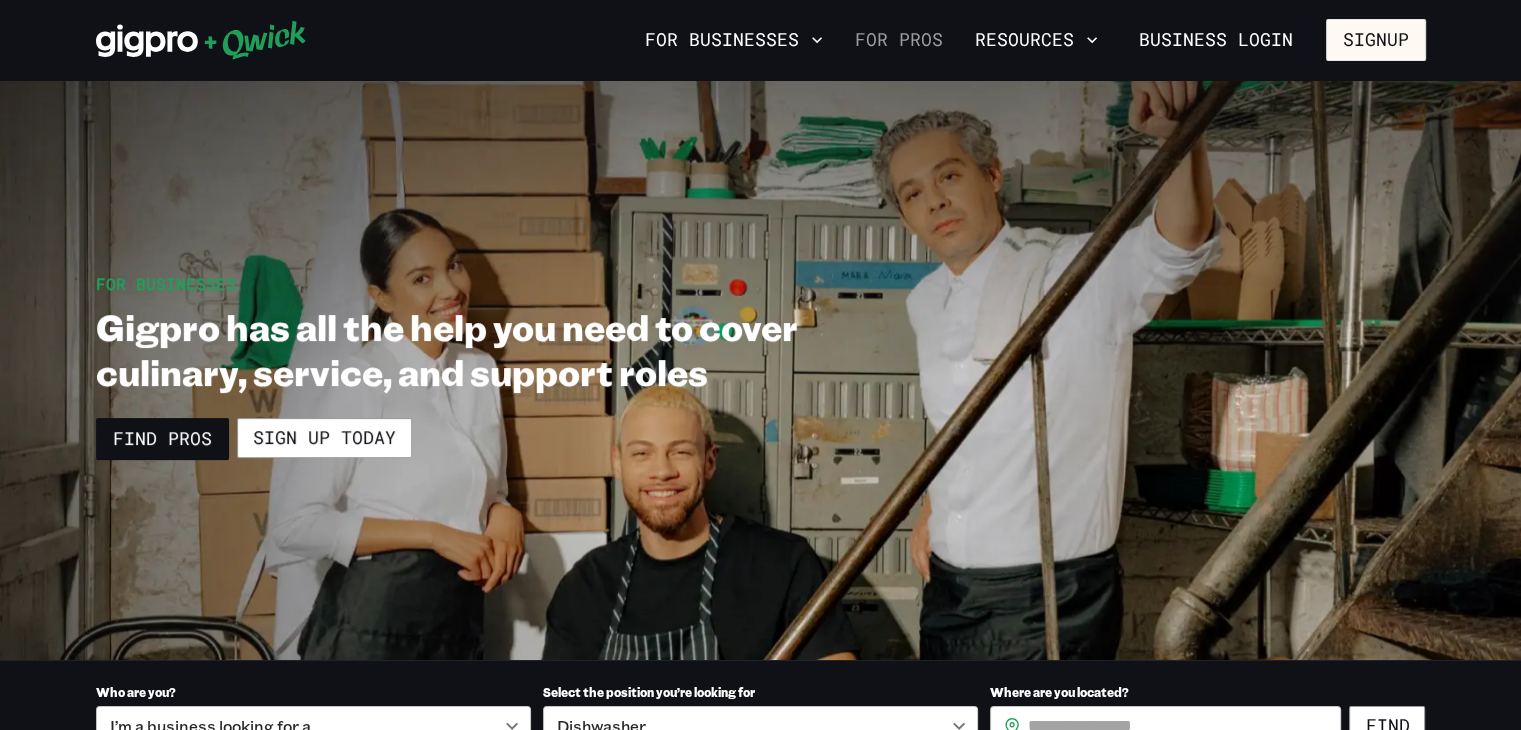 click on "For Pros" at bounding box center (899, 40) 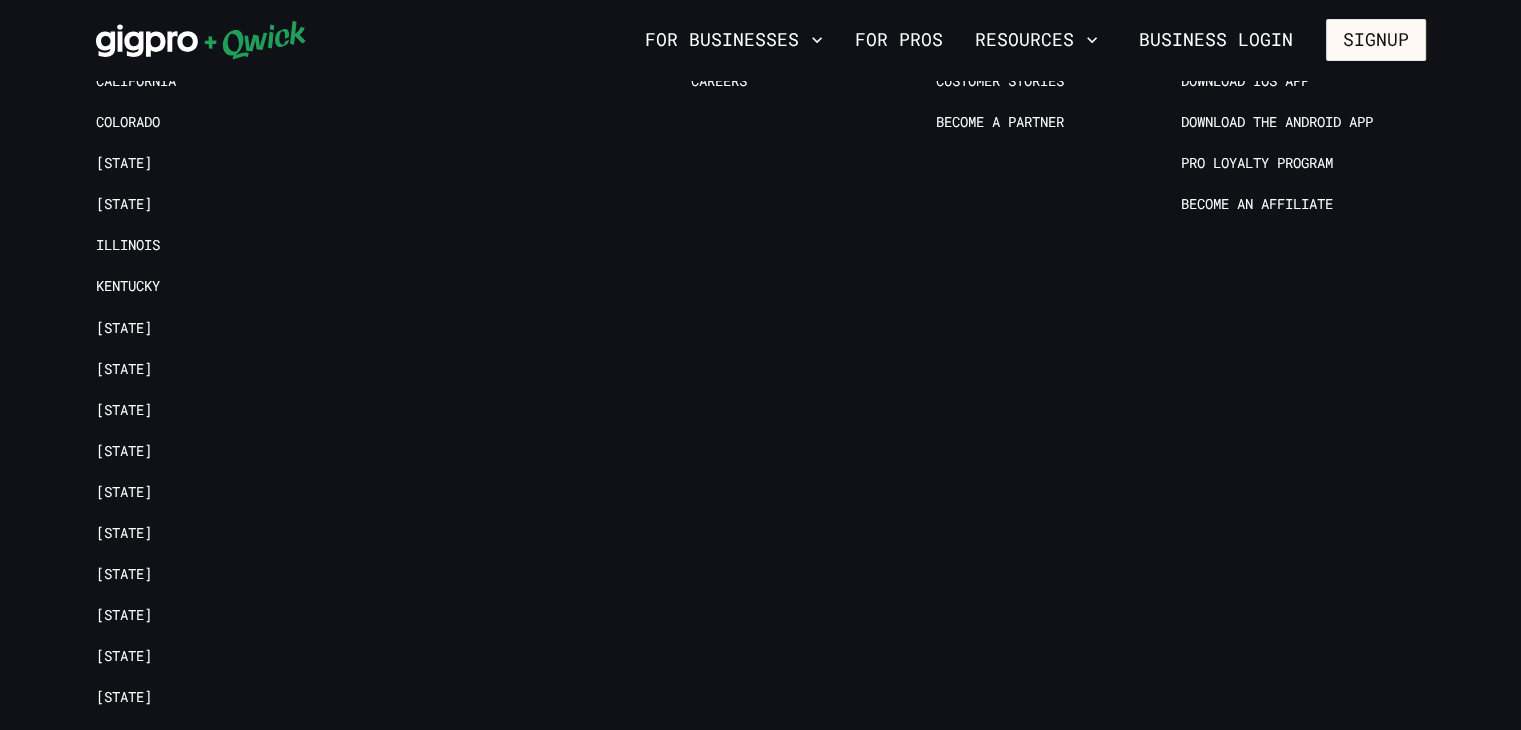 scroll, scrollTop: 4247, scrollLeft: 0, axis: vertical 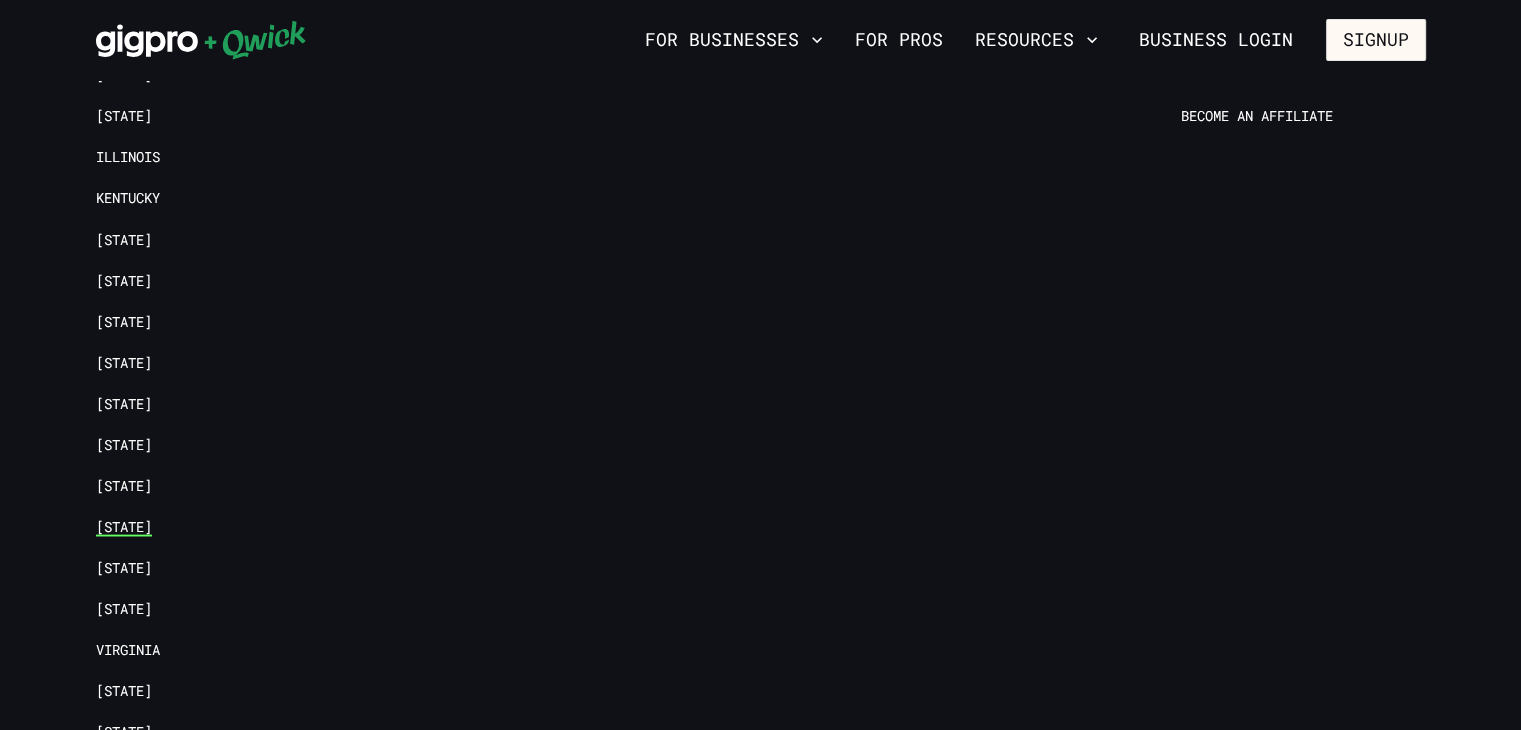click on "[STATE]" at bounding box center [124, 527] 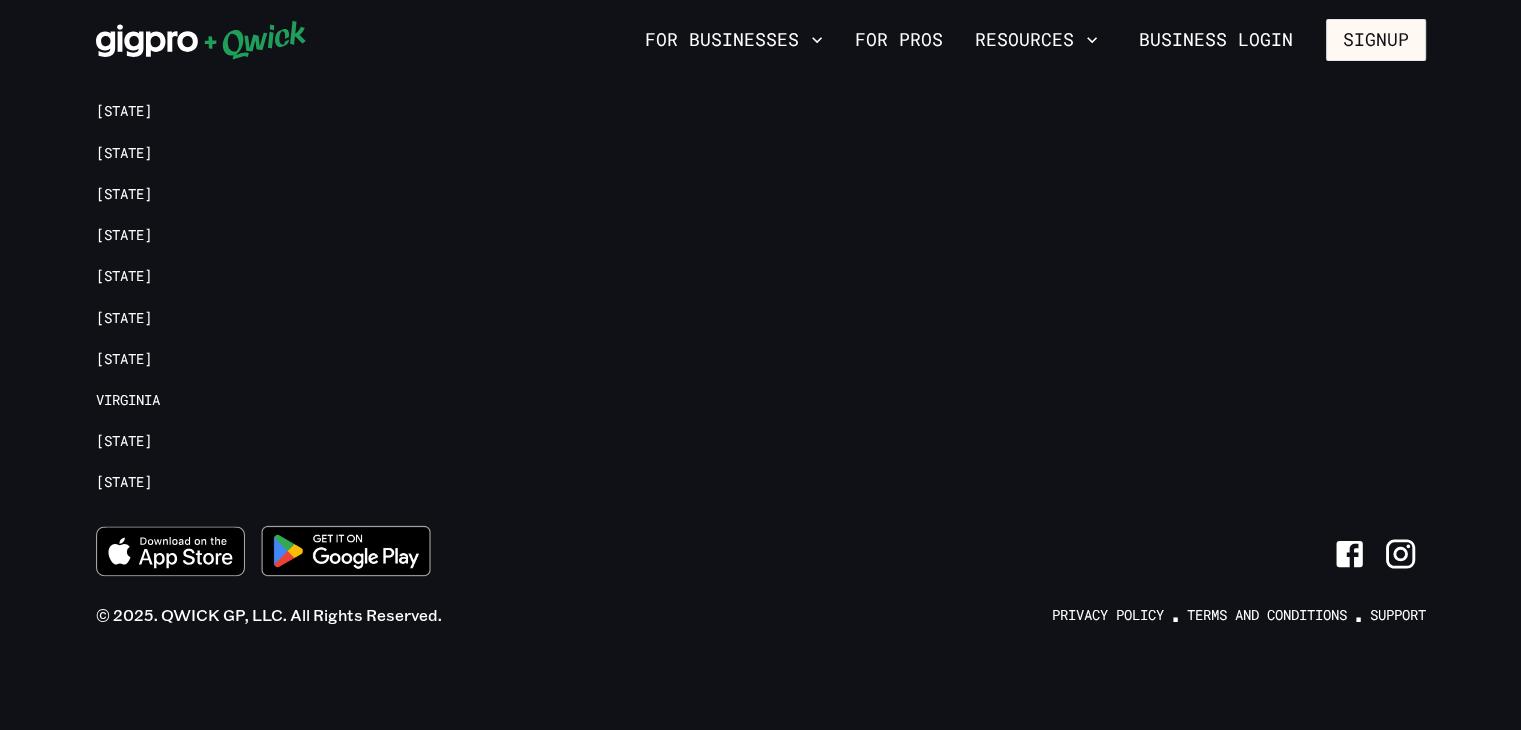 scroll, scrollTop: 0, scrollLeft: 0, axis: both 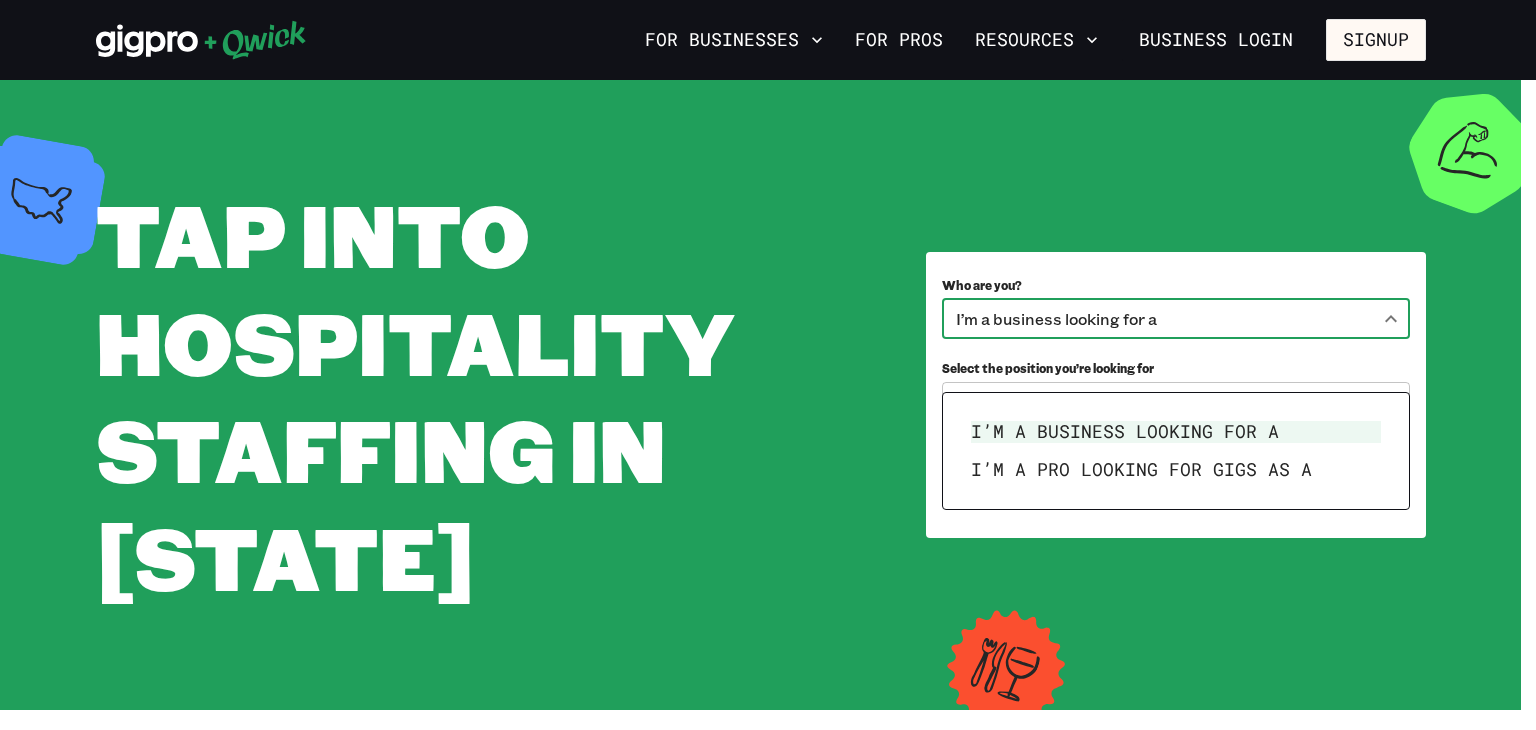 click on "**********" at bounding box center [768, 365] 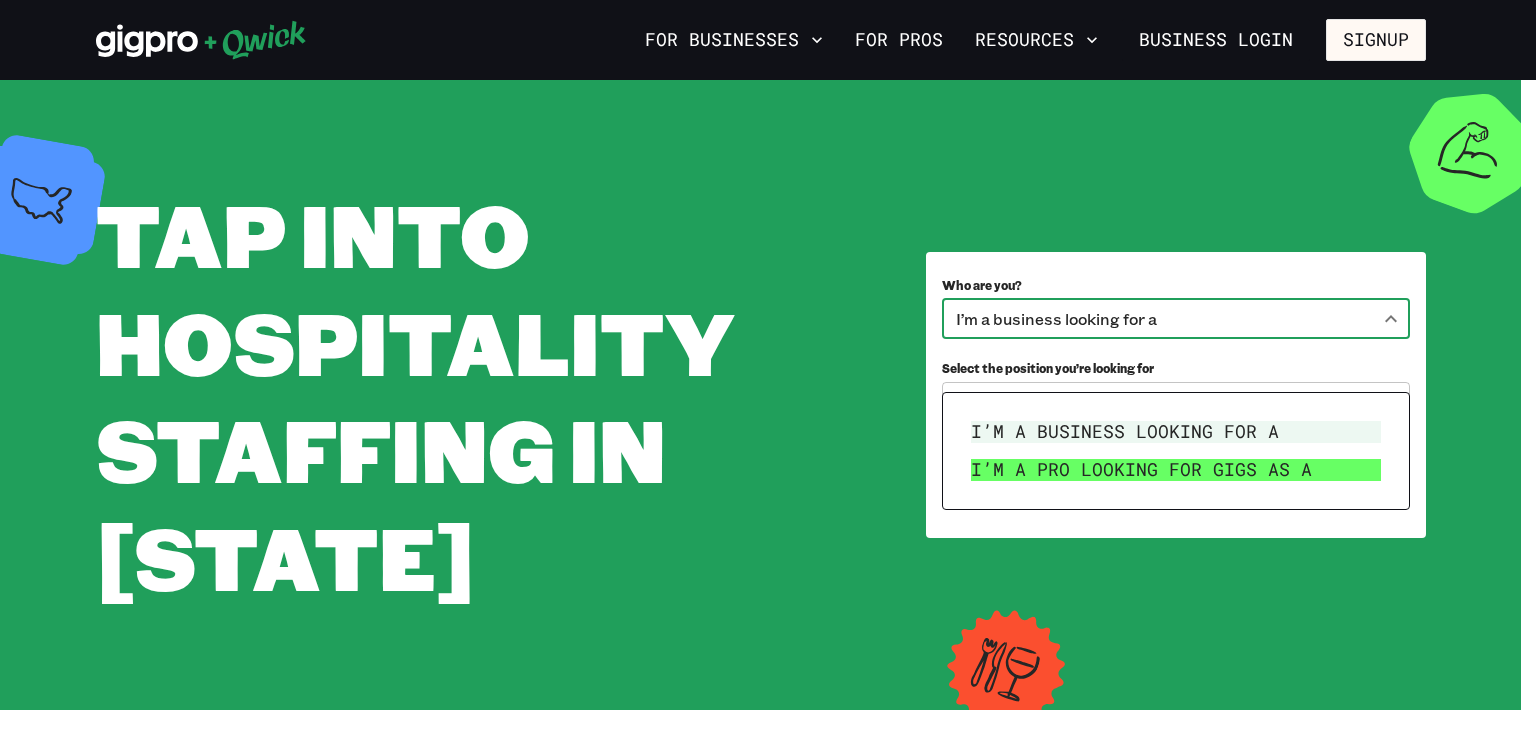 click on "I’m a pro looking for Gigs as a" at bounding box center [1176, 470] 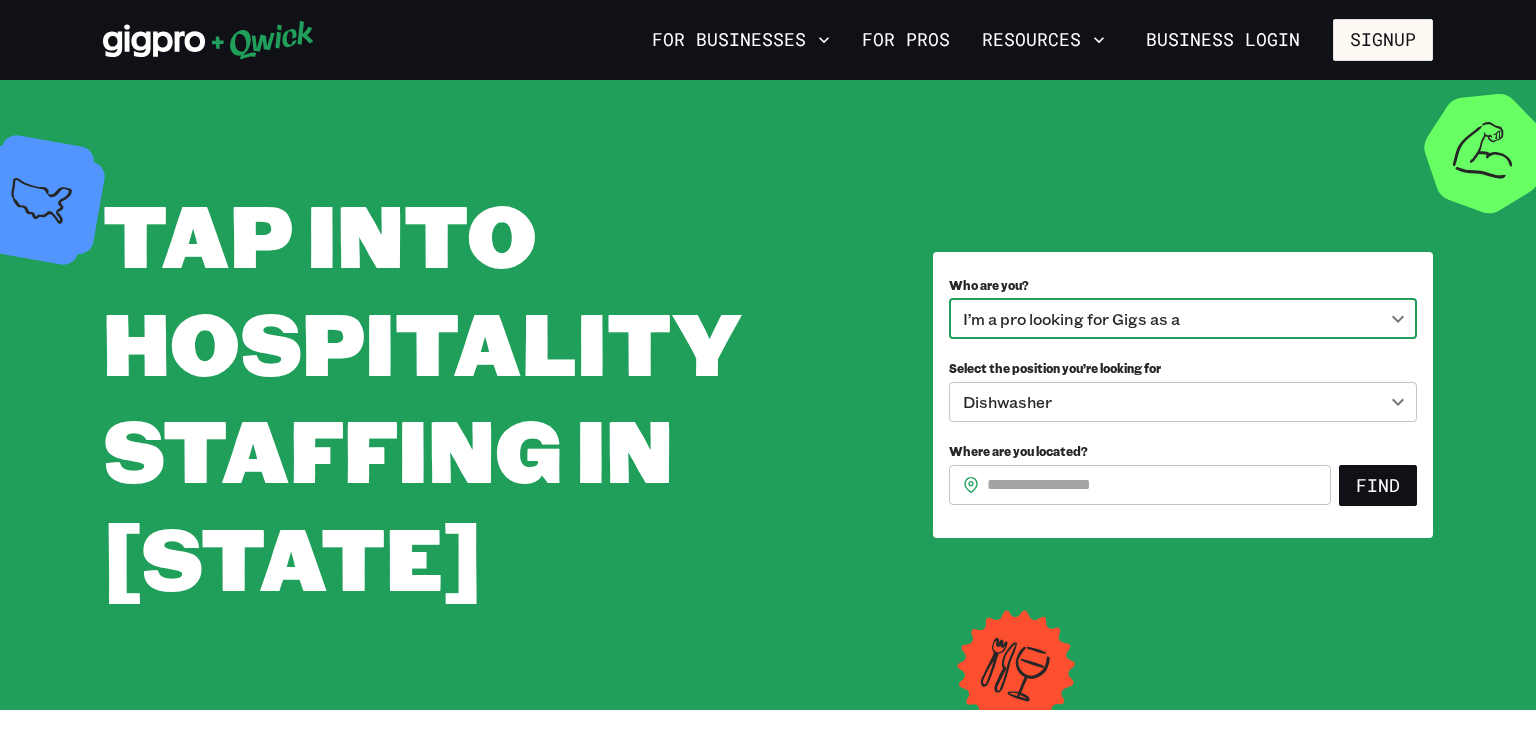 click on "**********" at bounding box center (768, 365) 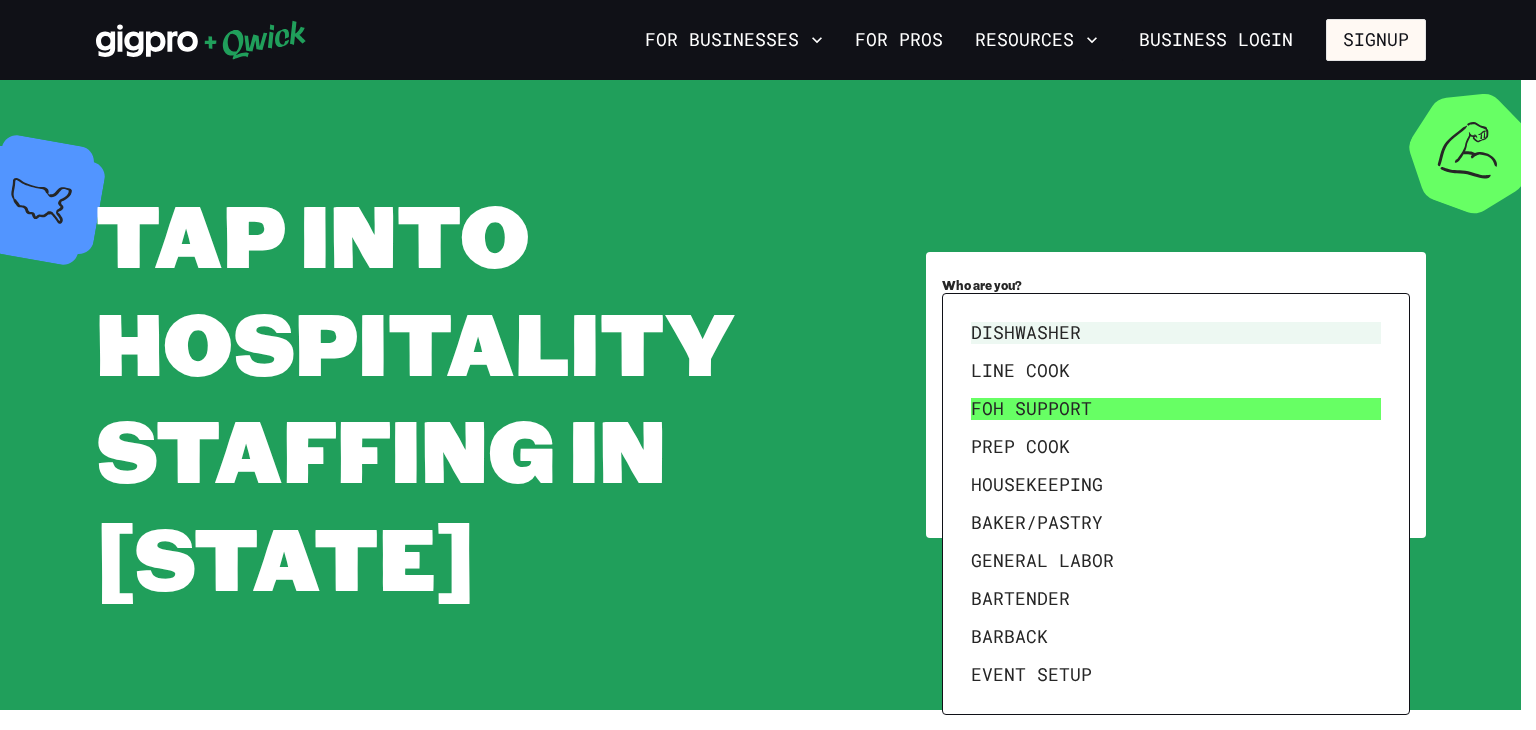 click on "FOH Support" at bounding box center [1176, 409] 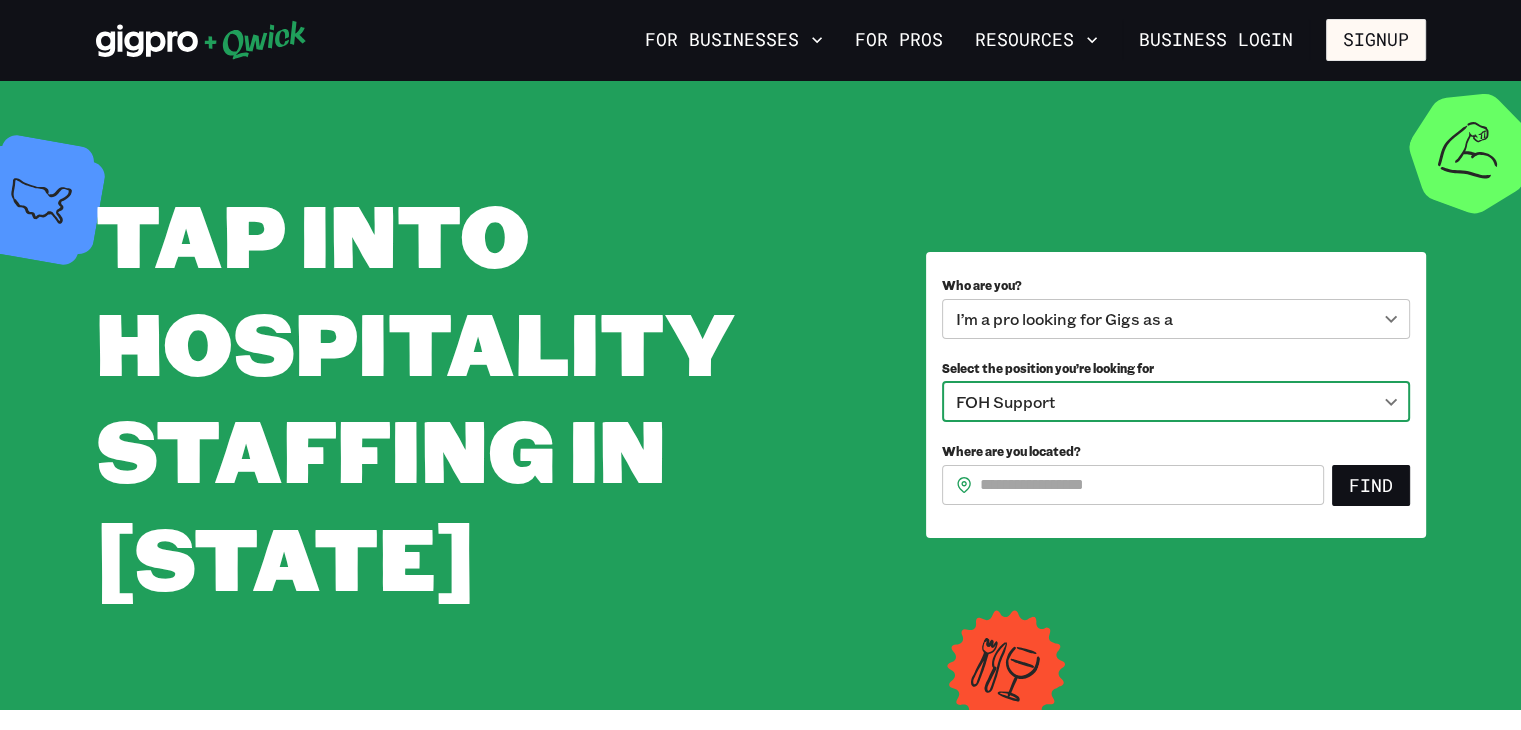 click on "Where are you located?" at bounding box center (1152, 485) 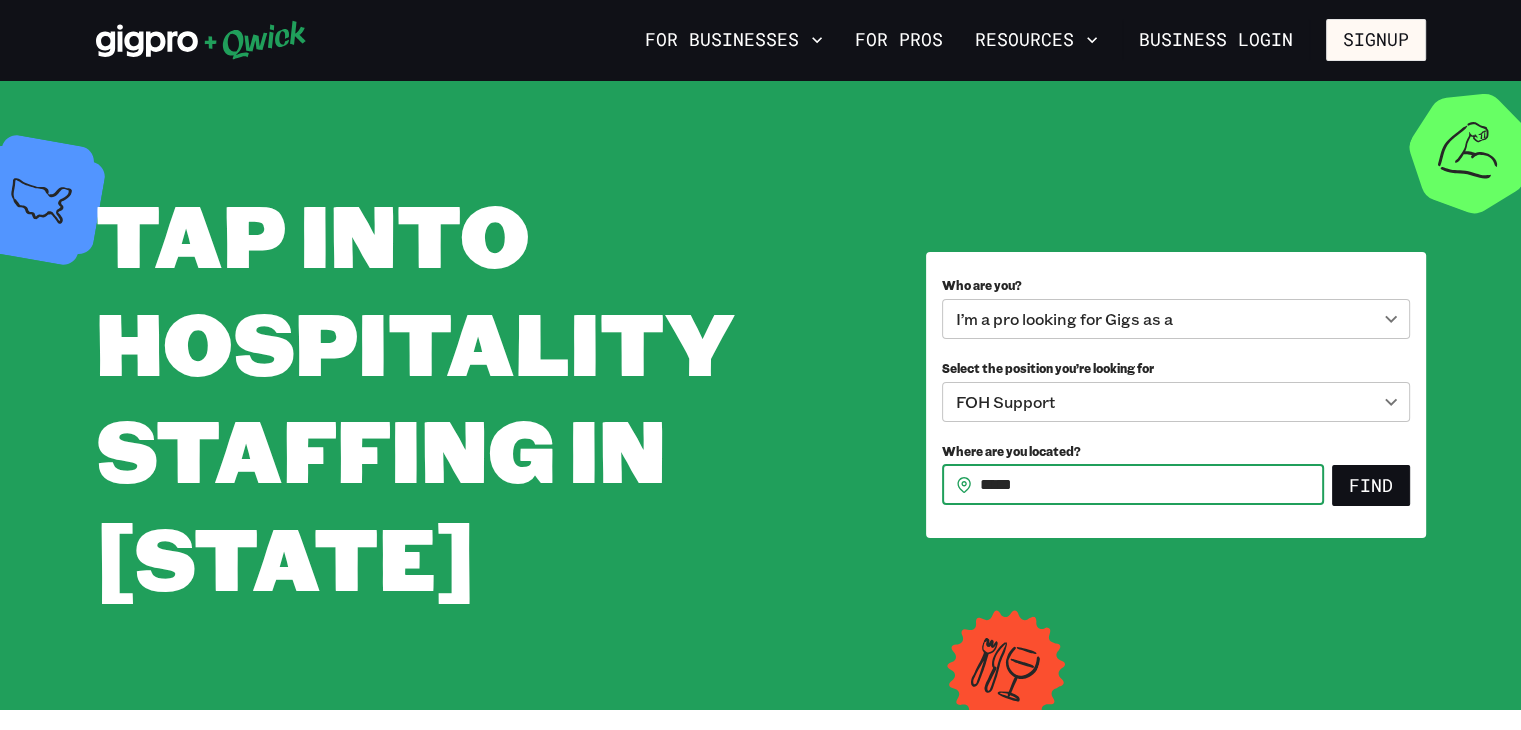 type on "[PERSONAL_INFO]" 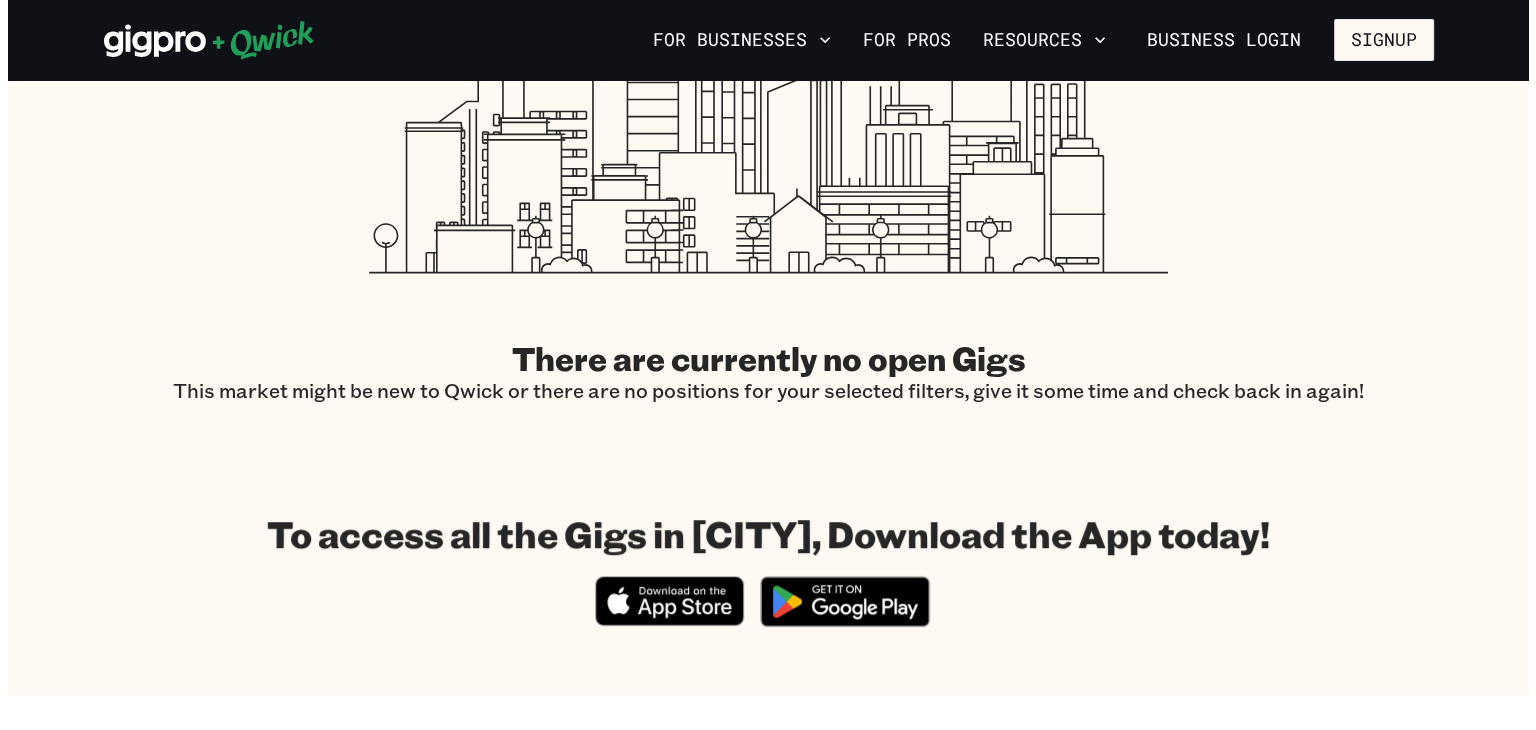 scroll, scrollTop: 270, scrollLeft: 0, axis: vertical 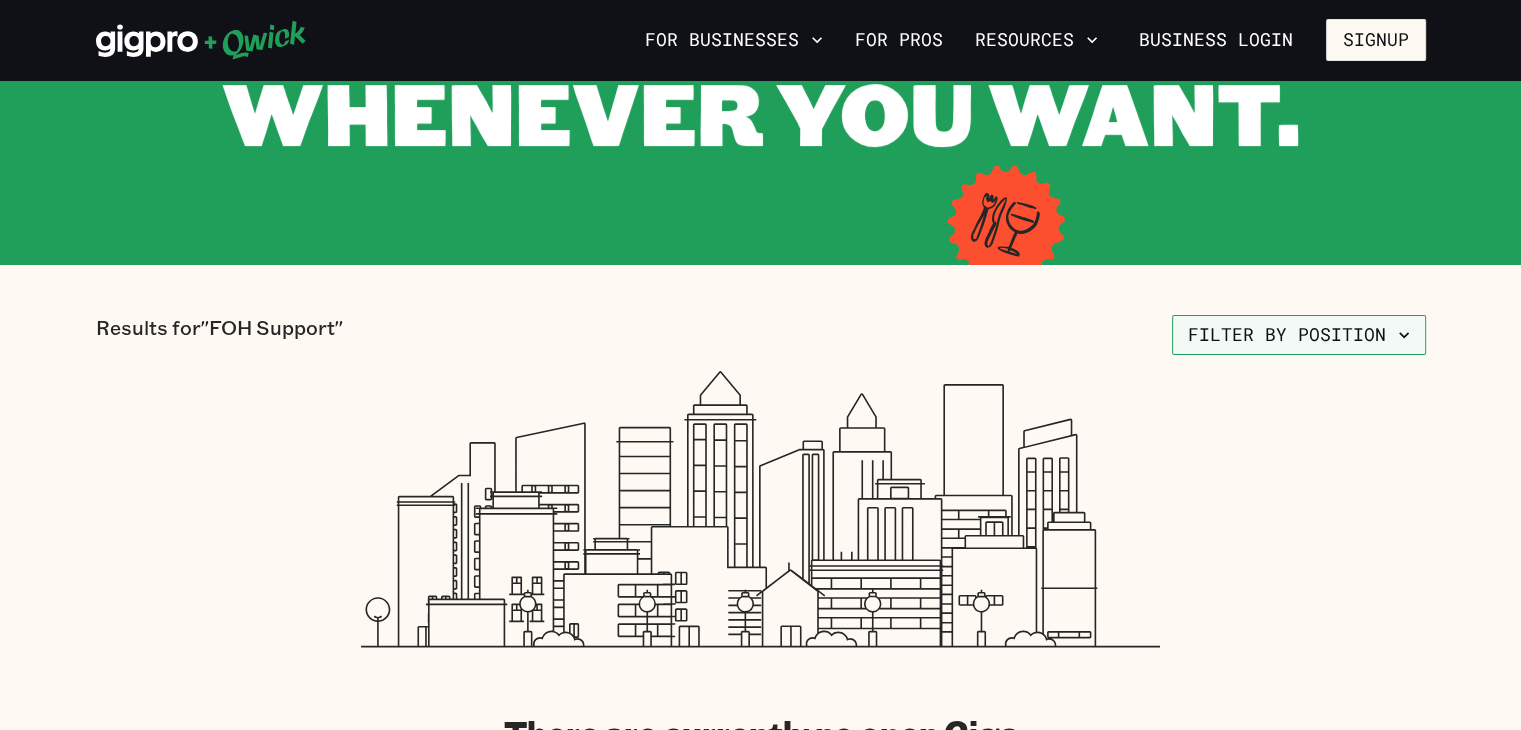 click on "Filter by position" at bounding box center (1299, 335) 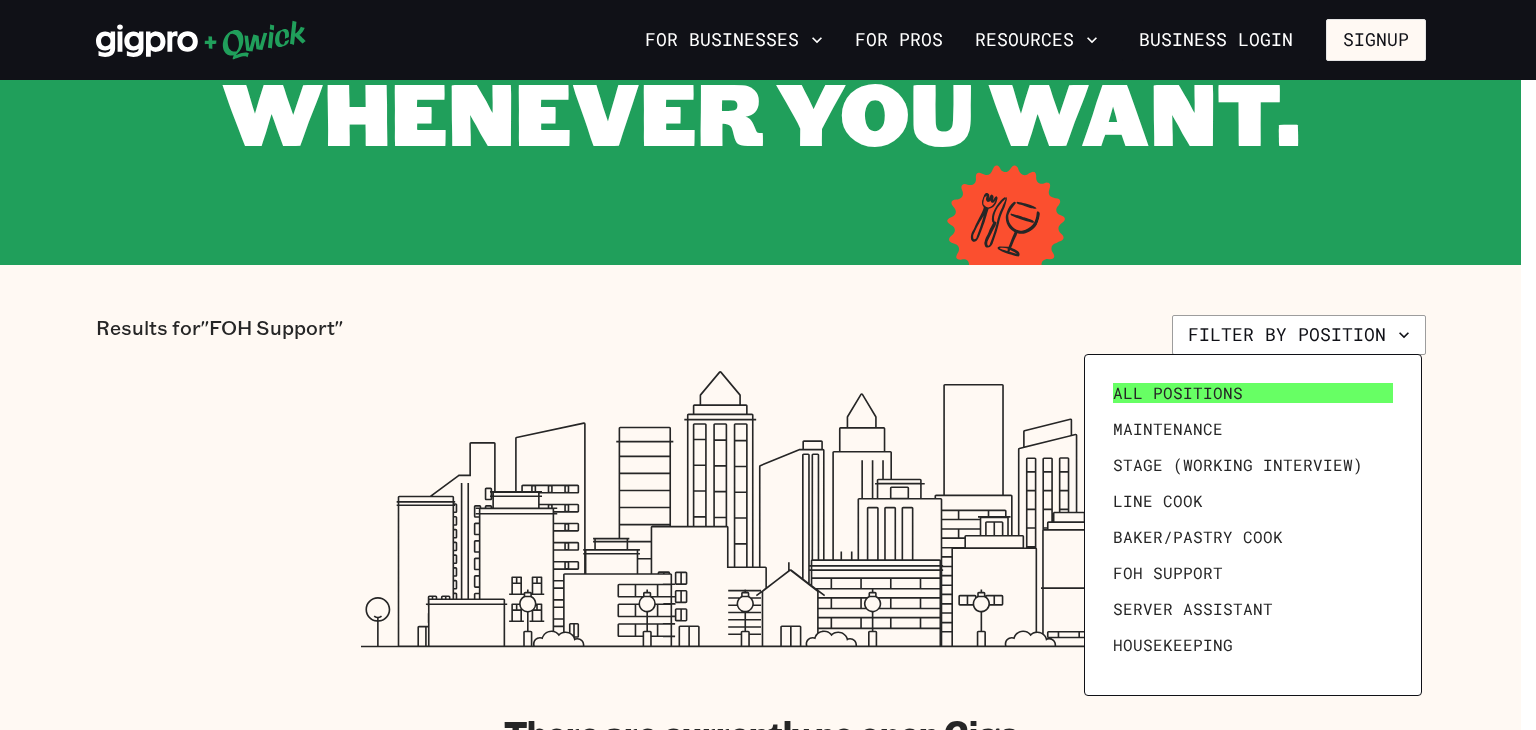 click on "All Positions" at bounding box center [1253, 393] 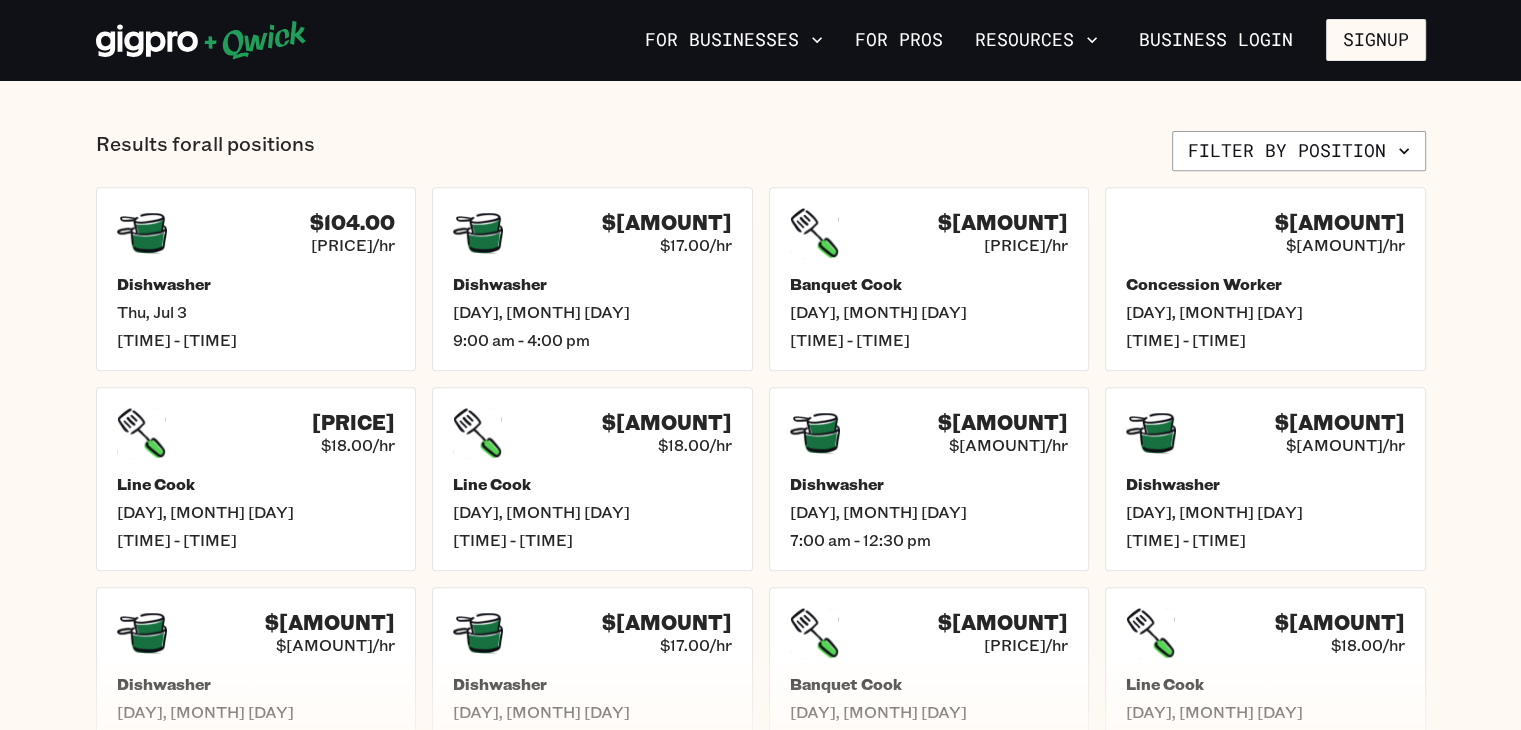 scroll, scrollTop: 795, scrollLeft: 0, axis: vertical 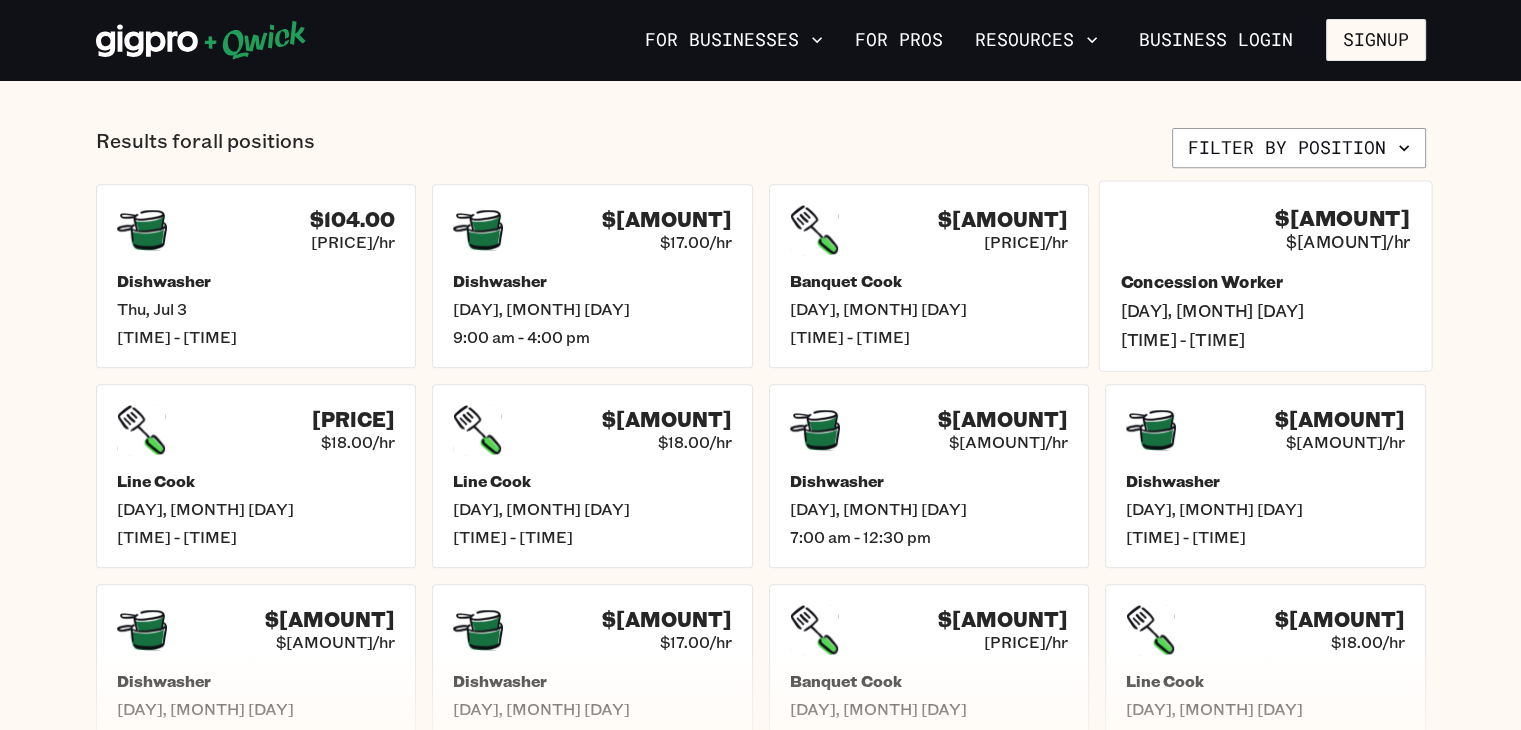 click on "[PRICE] [PRICE]/hr Concession Worker [DAY], [MONTH] [DAY] [TIME] - [TIME]" at bounding box center [1265, 275] 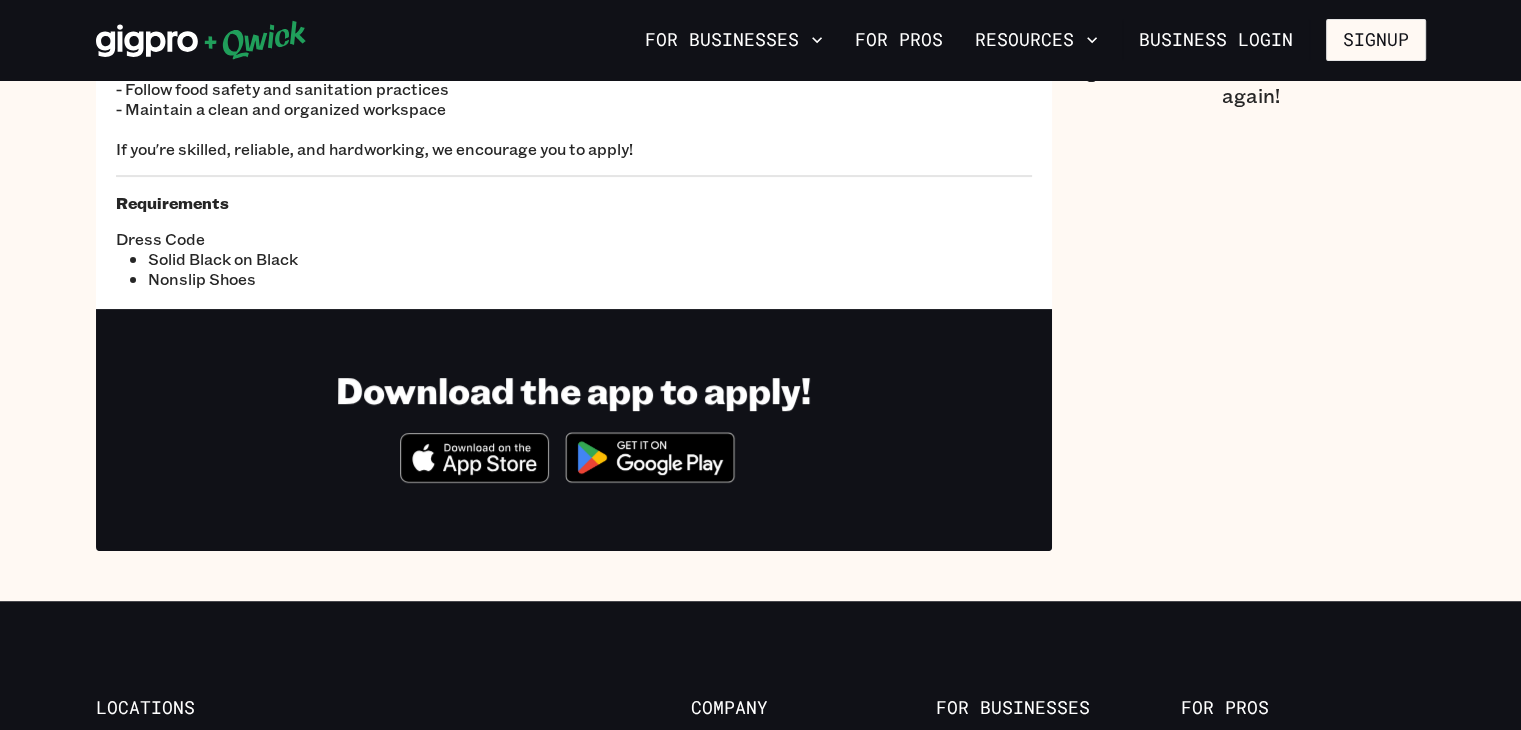 scroll, scrollTop: 0, scrollLeft: 0, axis: both 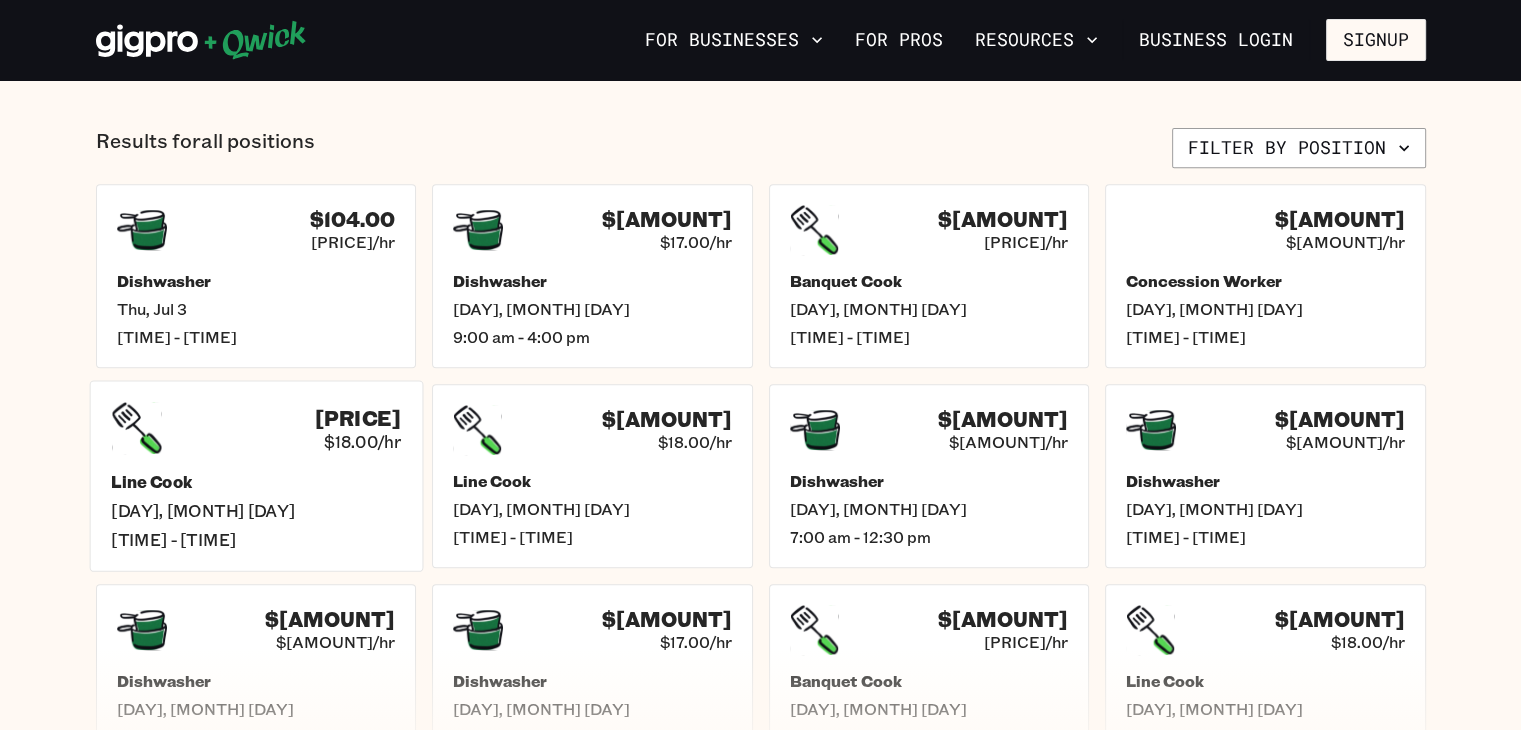 click on "$[AMOUNT] $[AMOUNT]/hr Line Cook Fri, Jul 4 2:00 pm - 9:30 pm" at bounding box center [255, 475] 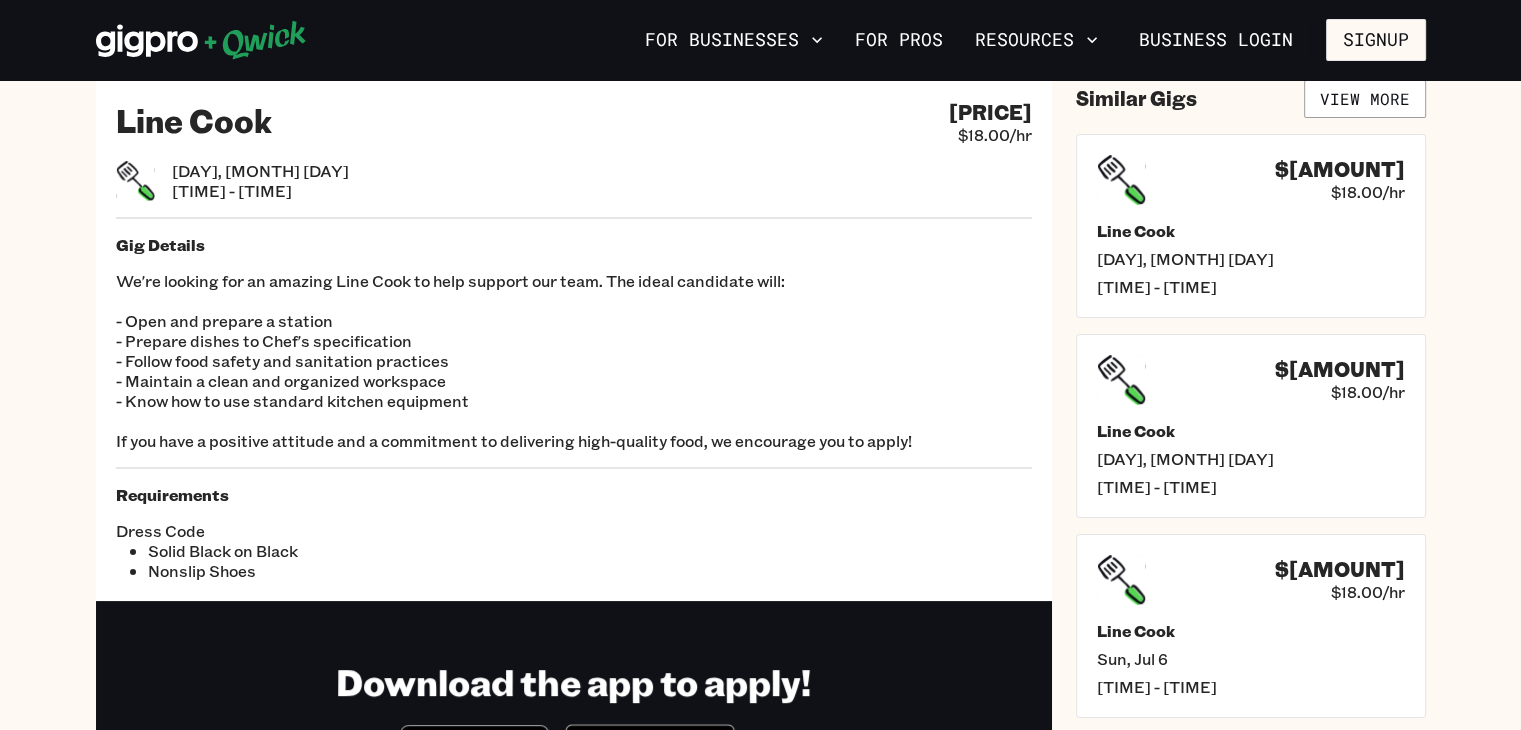 scroll, scrollTop: 48, scrollLeft: 0, axis: vertical 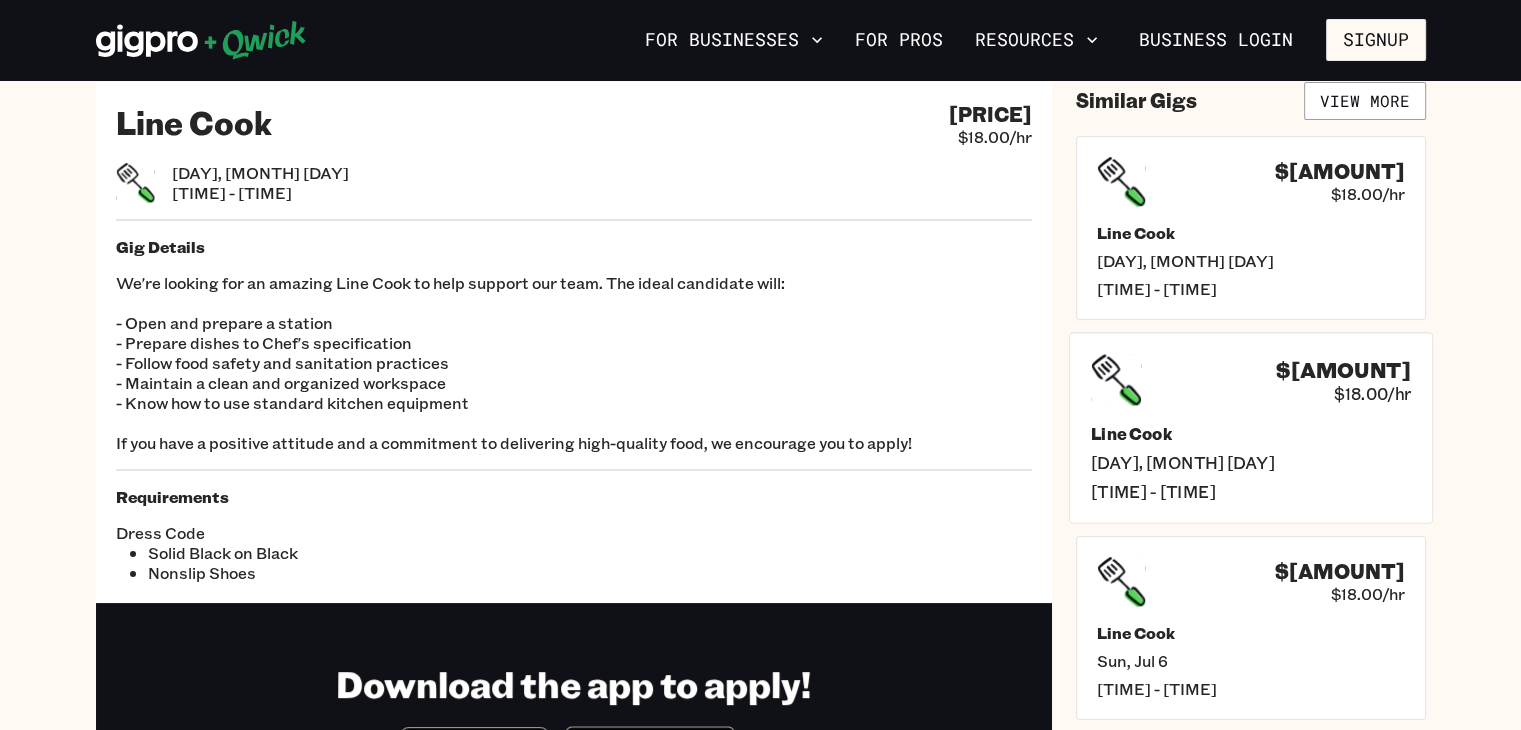 click on "[DAY], [MONTH] [DAY]" at bounding box center [1250, 461] 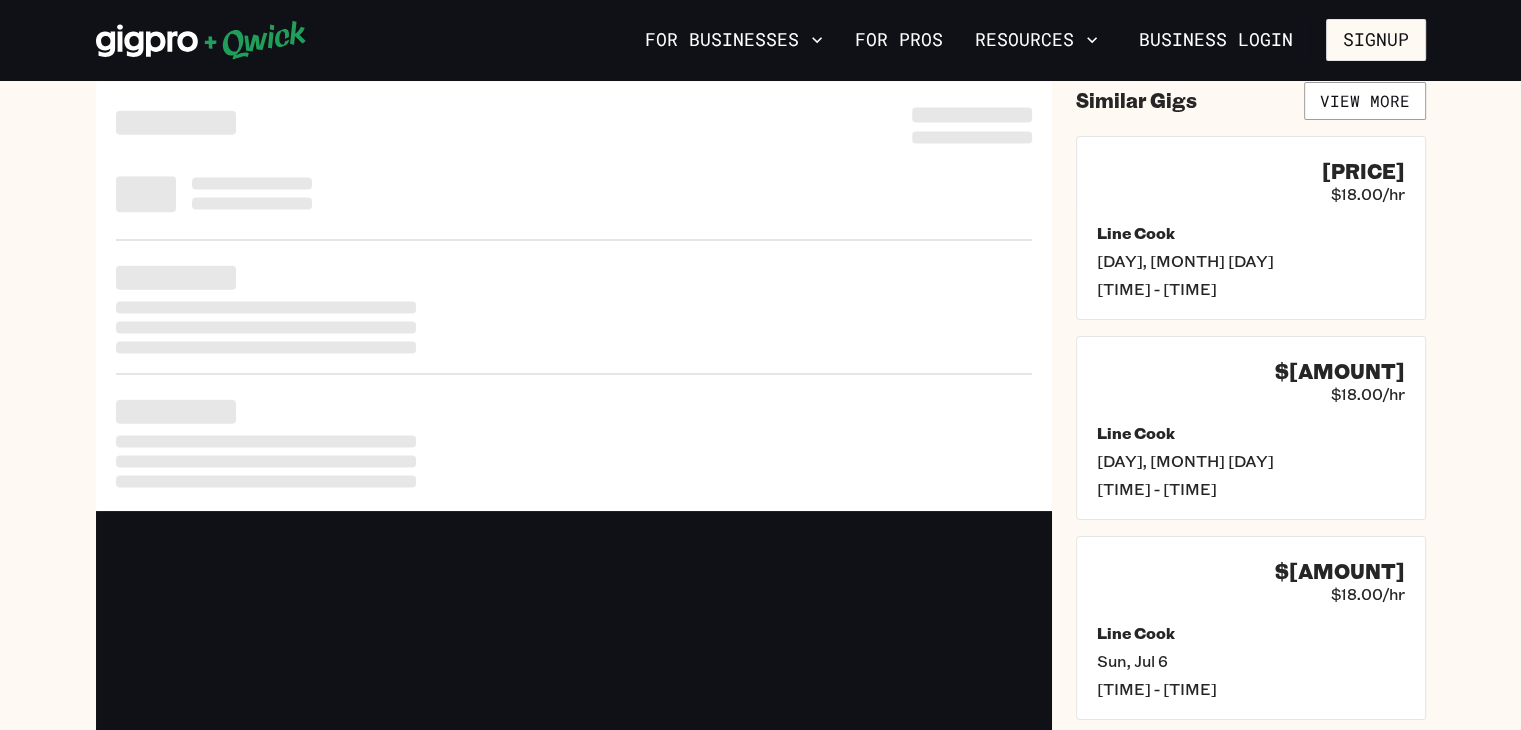 scroll, scrollTop: 0, scrollLeft: 0, axis: both 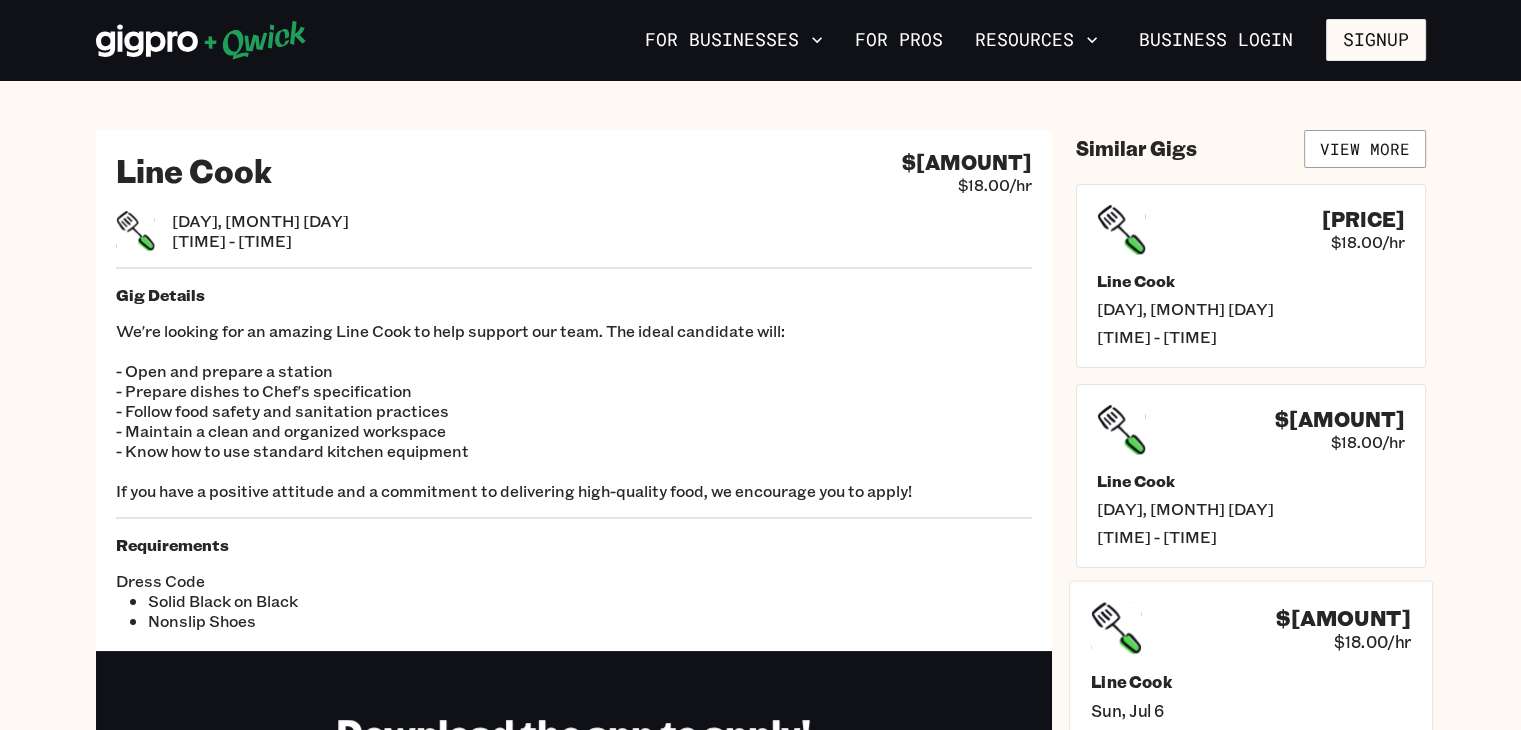 click on "$108.00 $18.00/hr" at bounding box center (1250, 628) 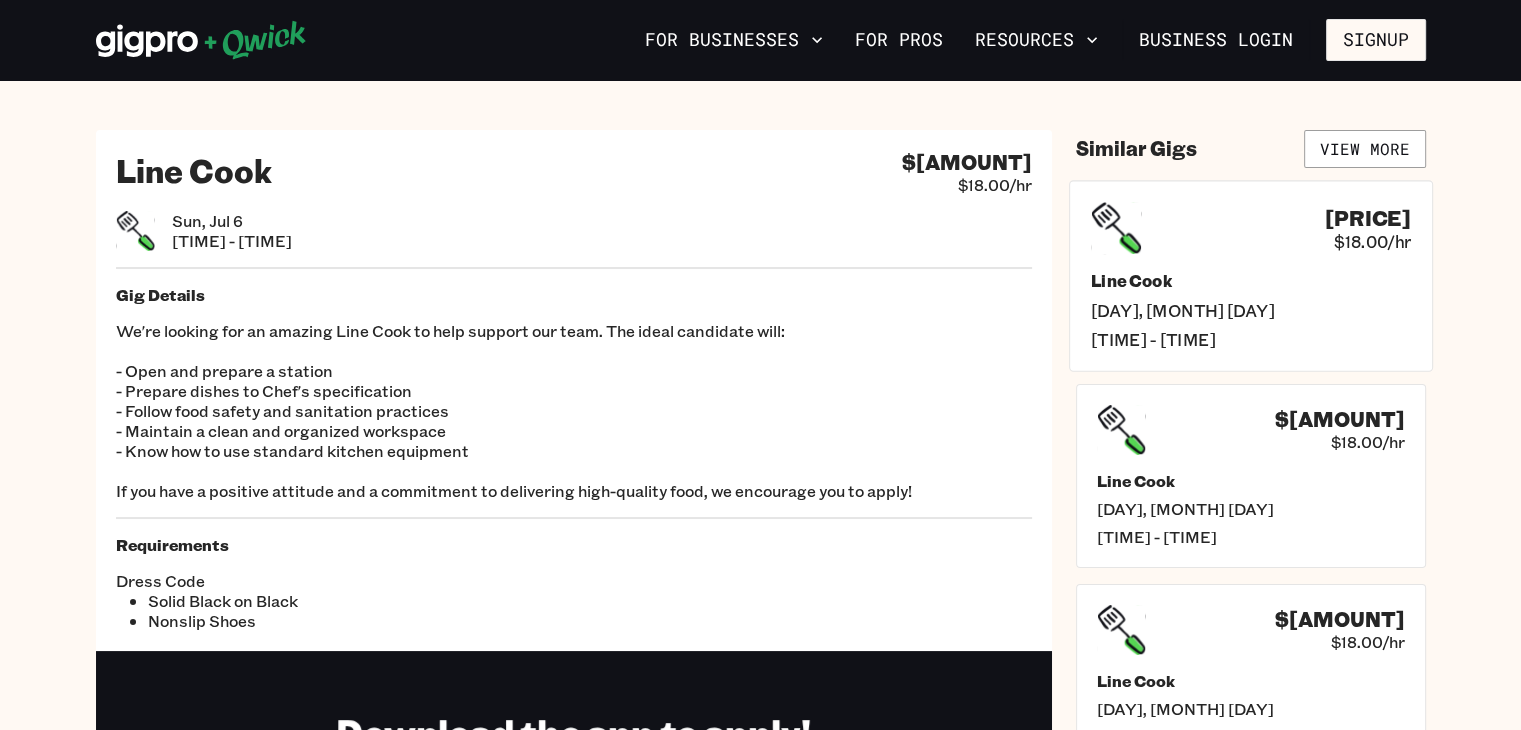 click on "[DAY], [MONTH] [DAY]" at bounding box center [1250, 309] 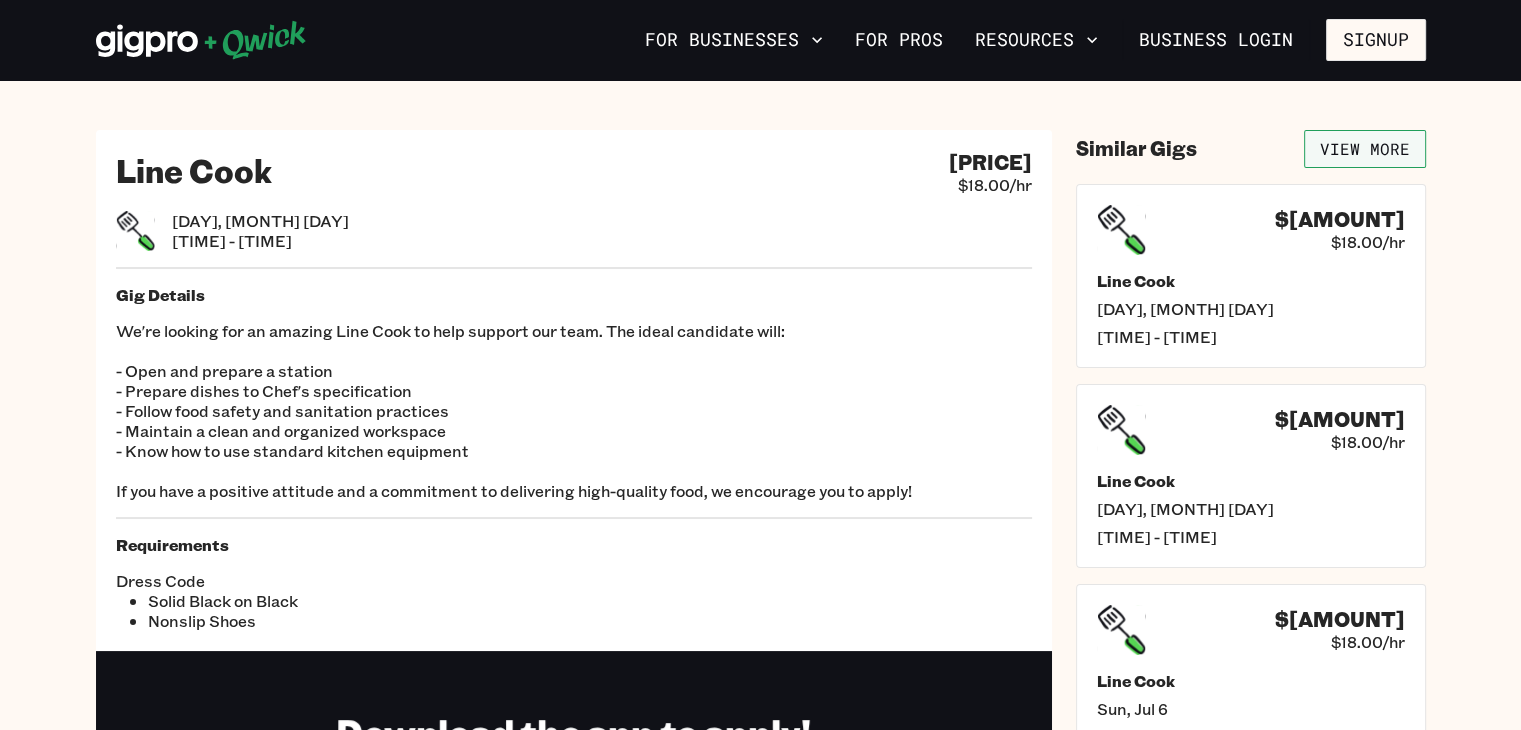click on "View More" at bounding box center (1365, 149) 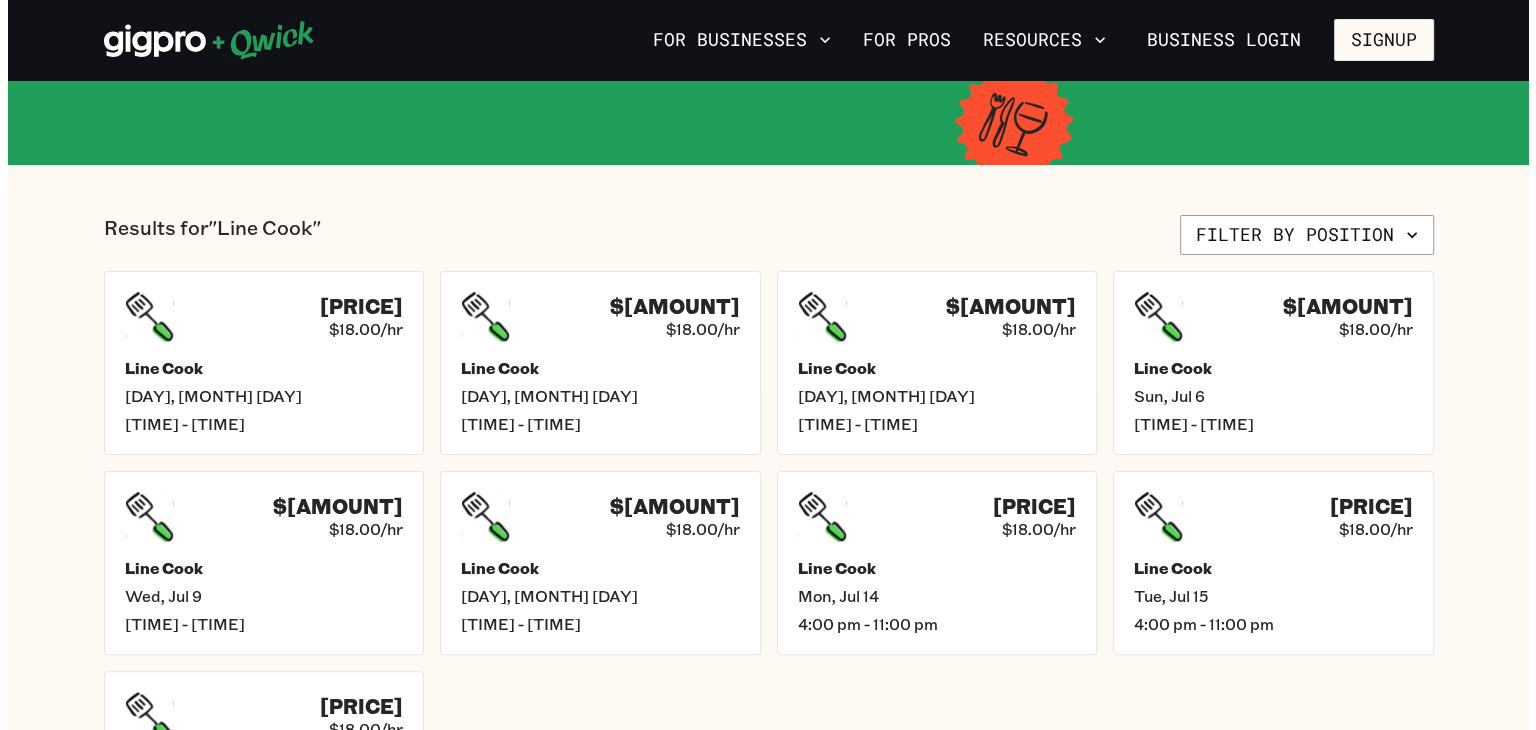 scroll, scrollTop: 371, scrollLeft: 0, axis: vertical 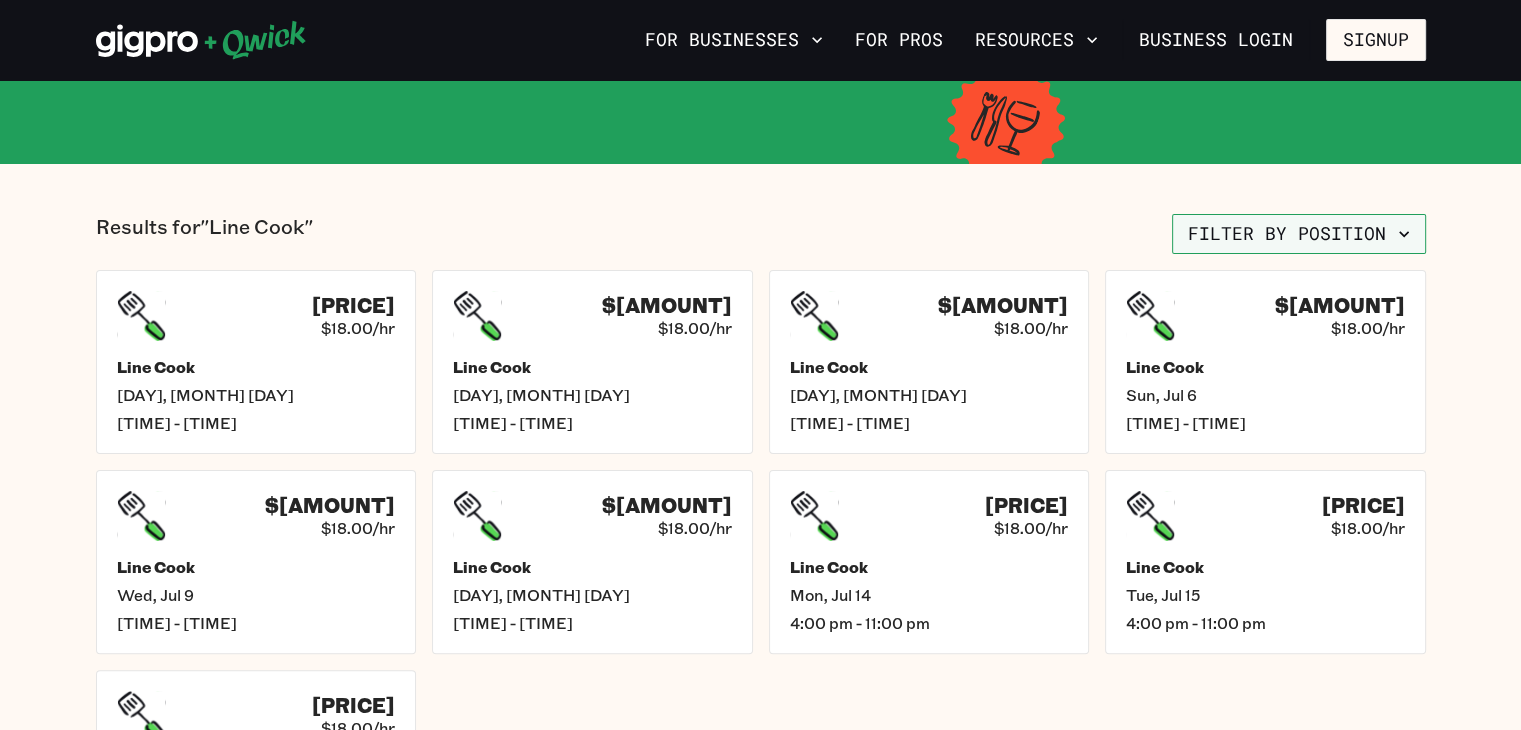 click on "Filter by position" at bounding box center (1299, 234) 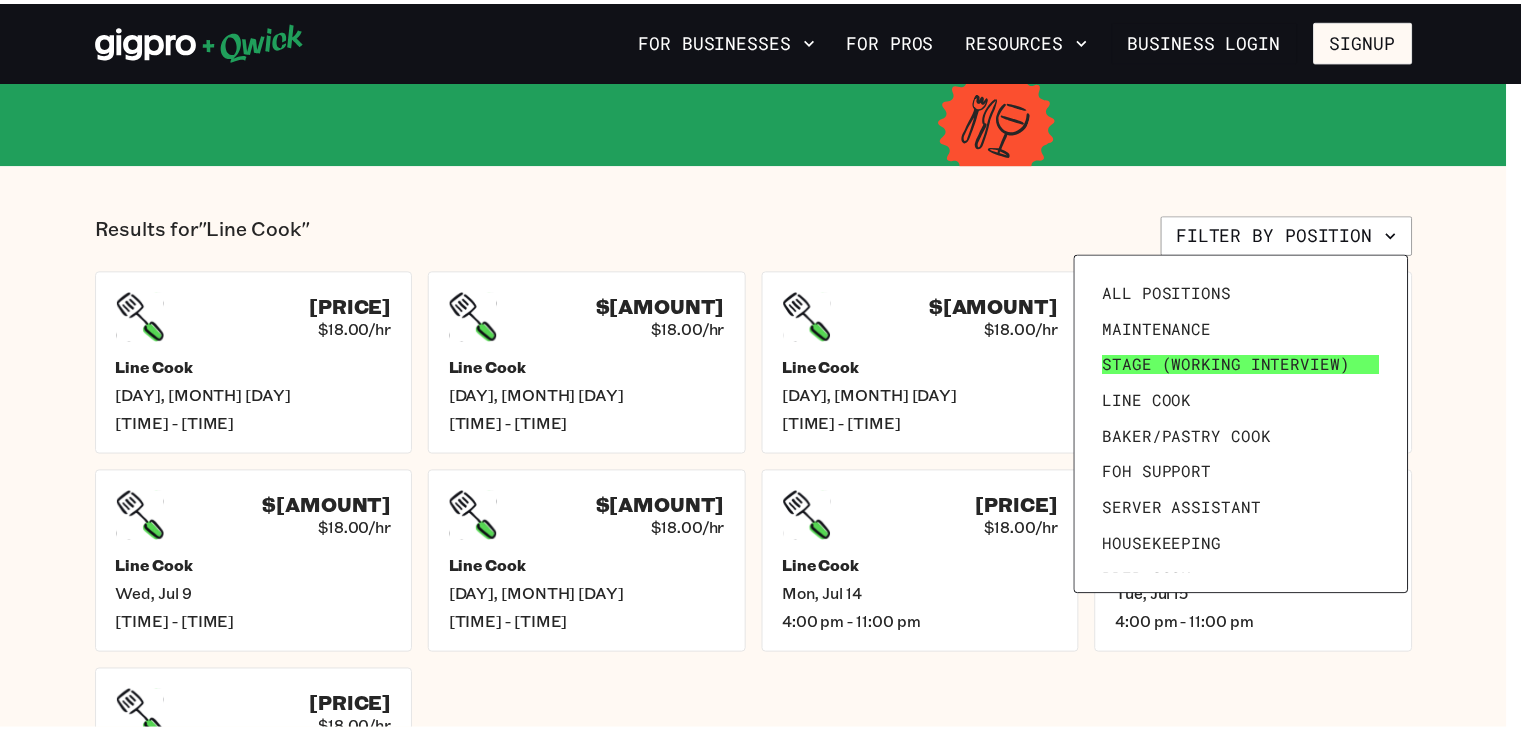 scroll, scrollTop: 276, scrollLeft: 0, axis: vertical 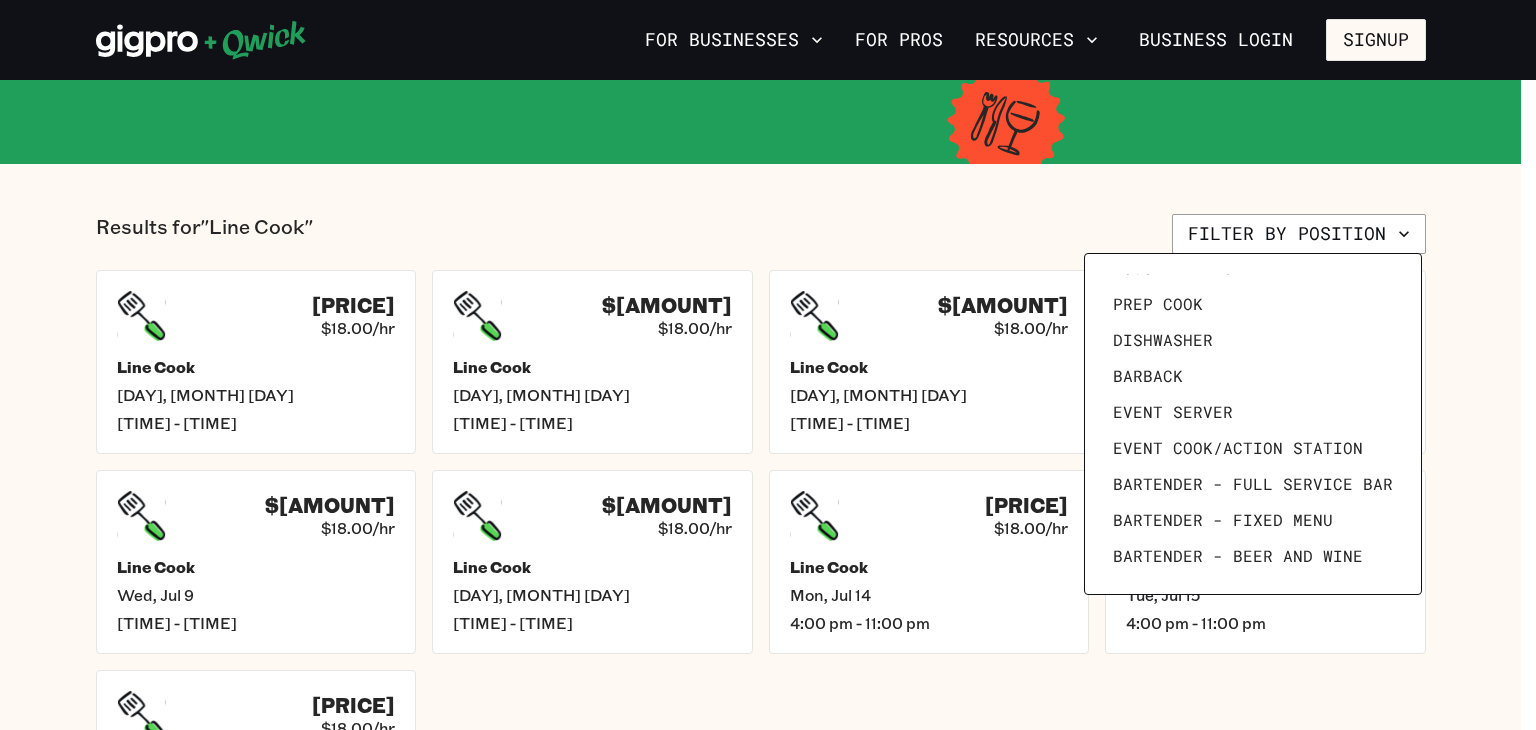 click at bounding box center (768, 365) 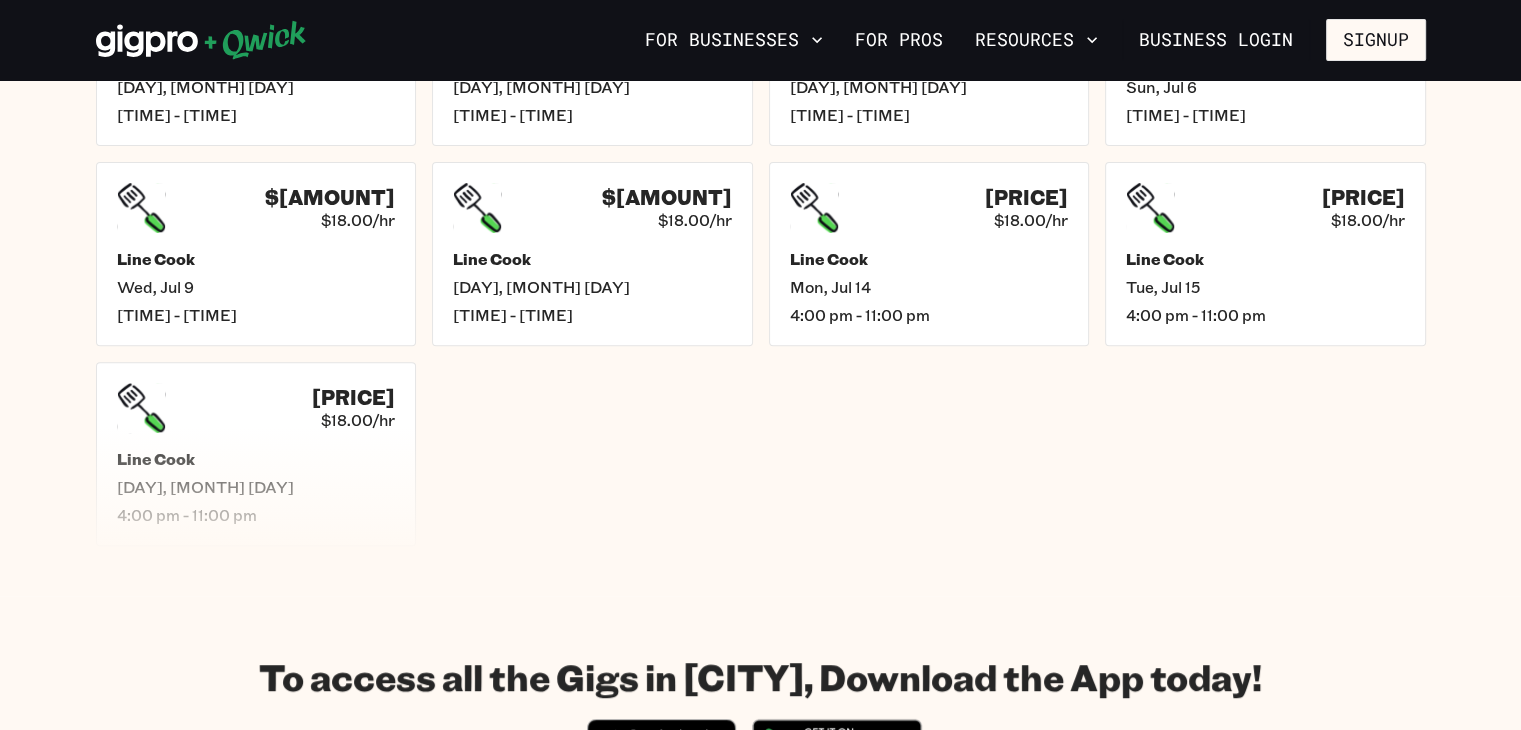 scroll, scrollTop: 0, scrollLeft: 0, axis: both 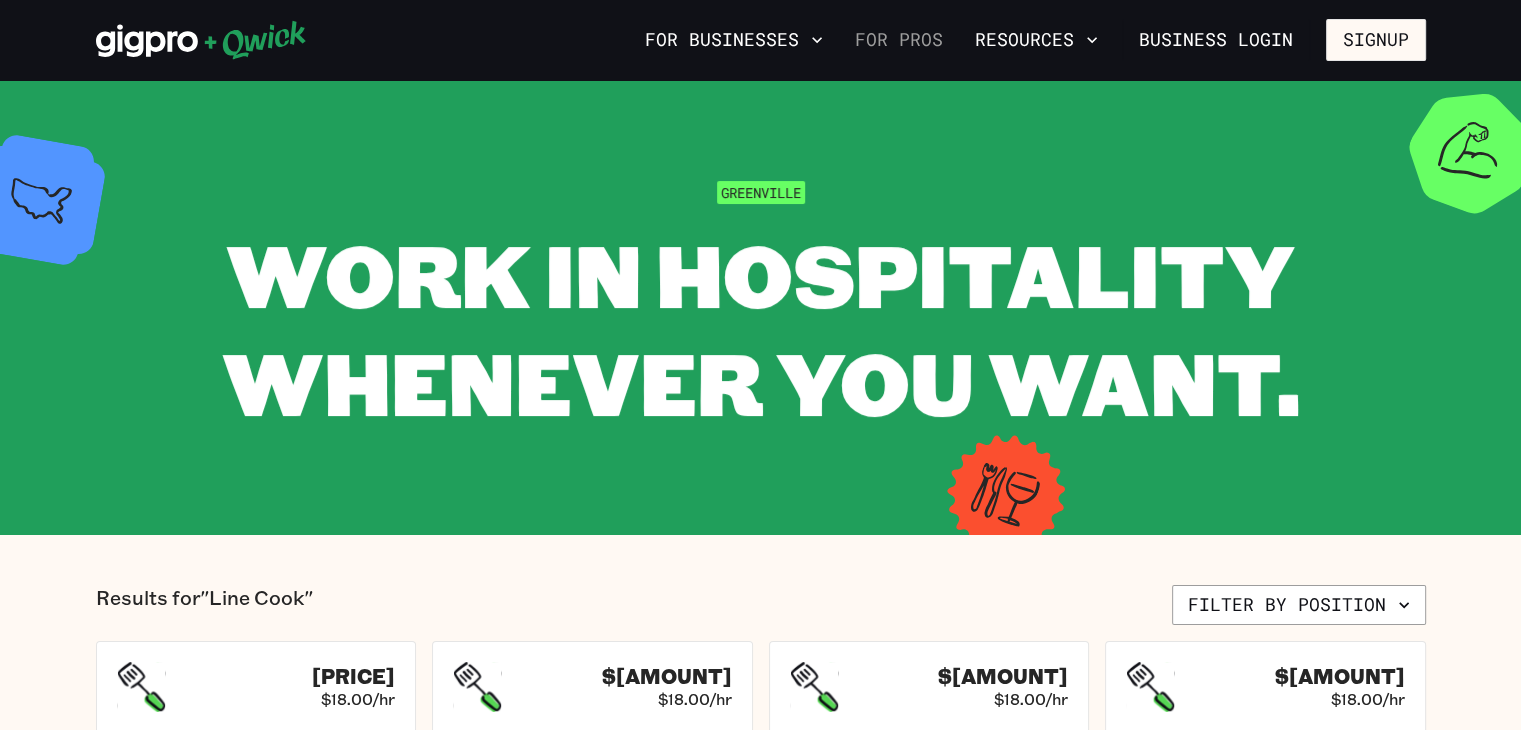 click on "For Pros" at bounding box center (899, 40) 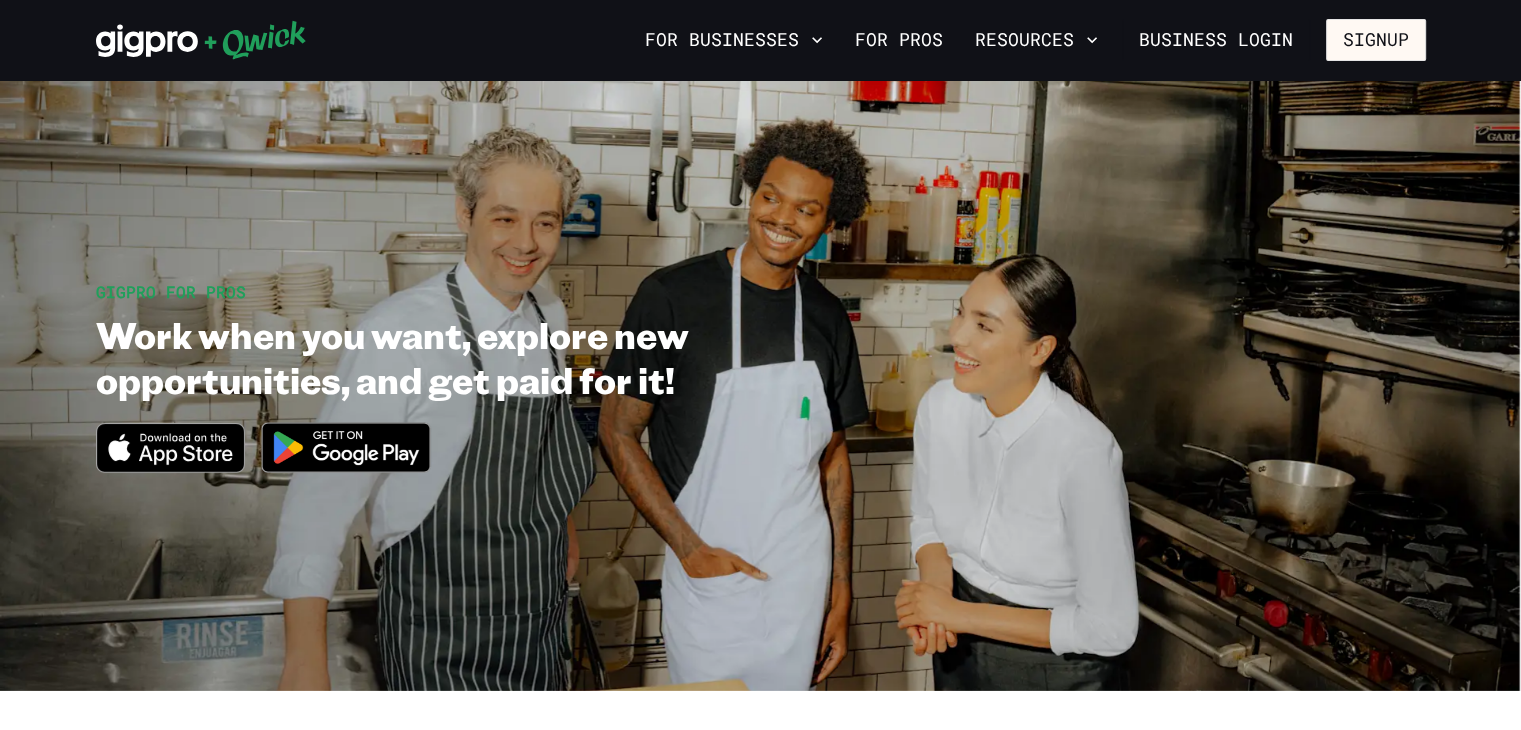 click at bounding box center [346, 447] 